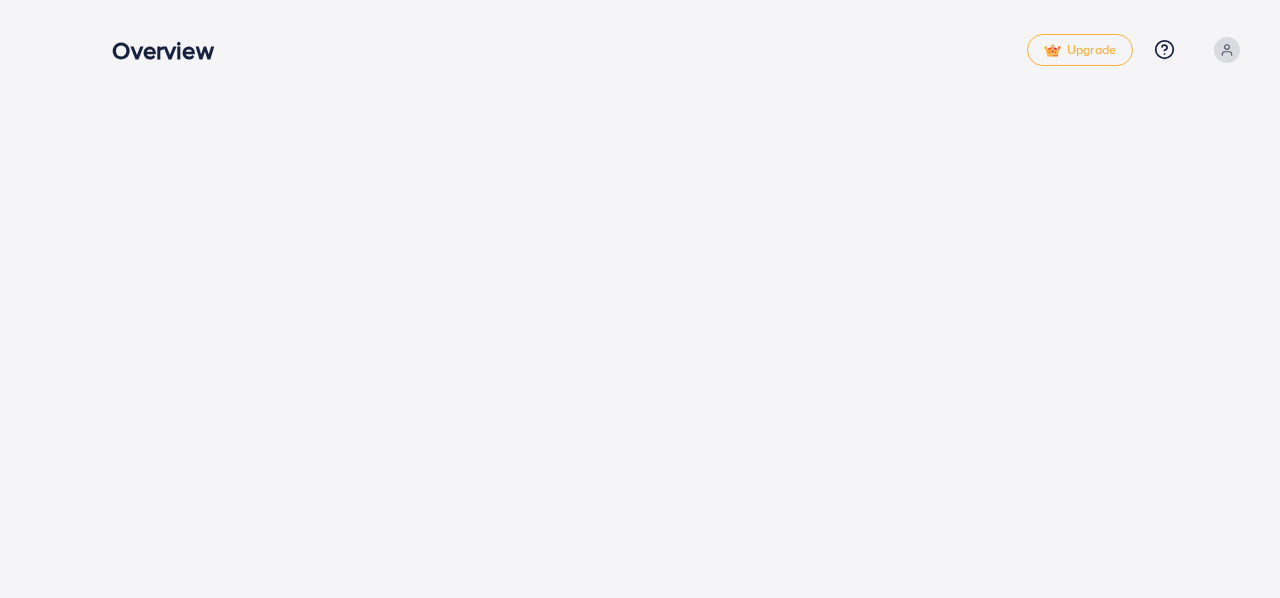 scroll, scrollTop: 0, scrollLeft: 0, axis: both 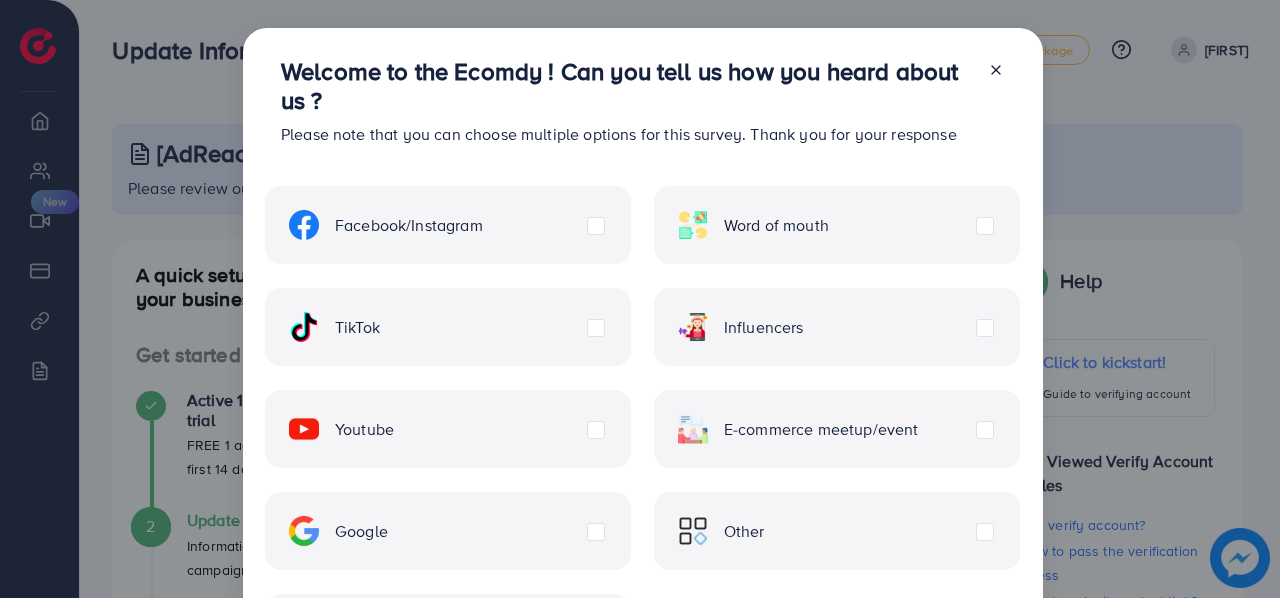 click 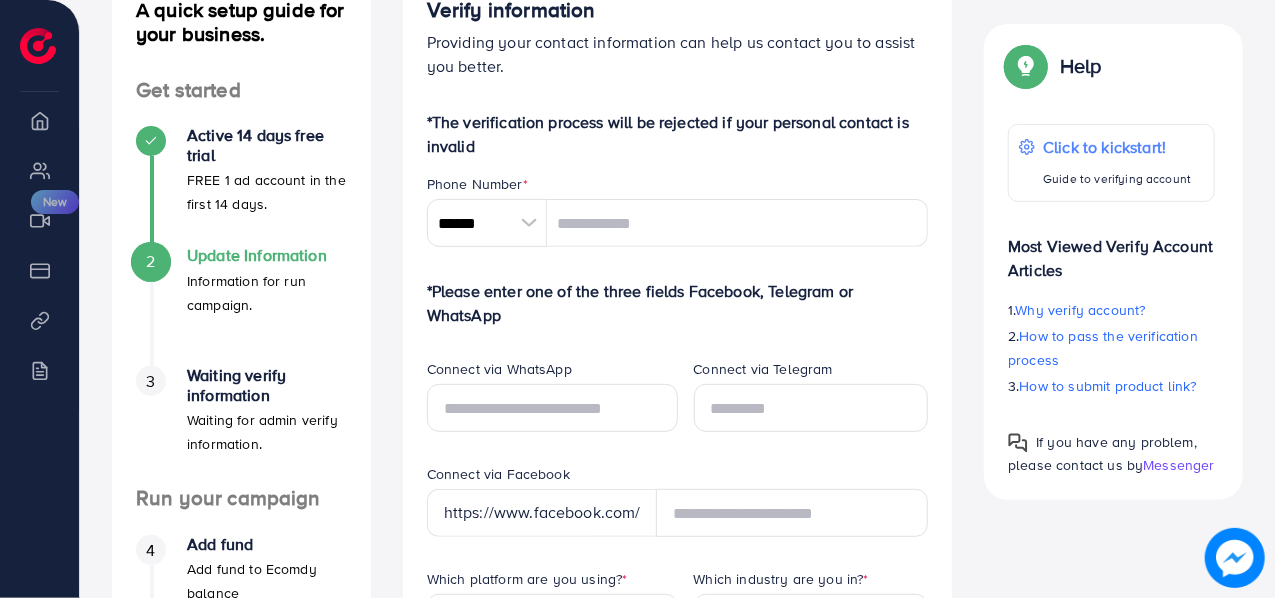 scroll, scrollTop: 277, scrollLeft: 0, axis: vertical 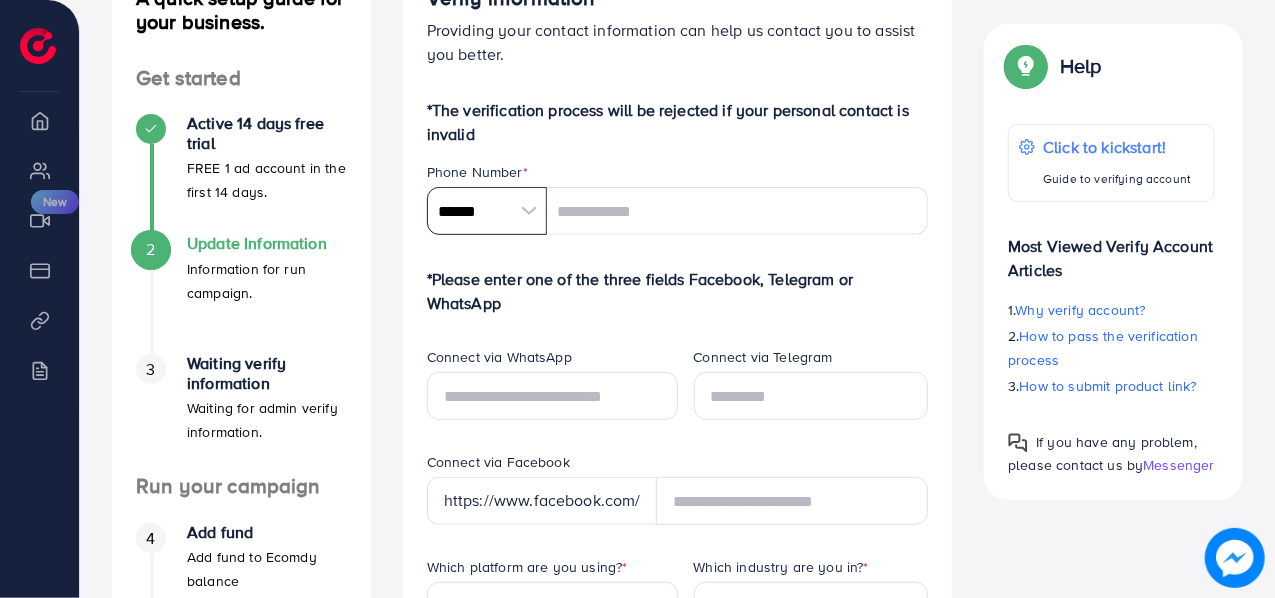 click on "******" at bounding box center [487, 211] 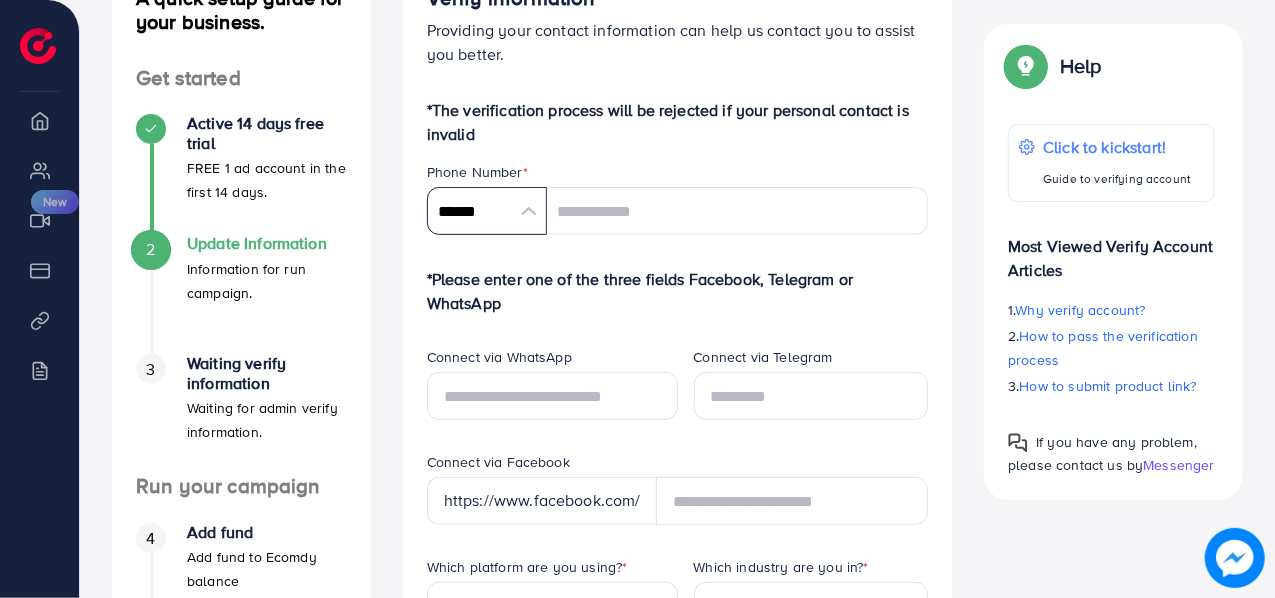 scroll, scrollTop: 9284, scrollLeft: 0, axis: vertical 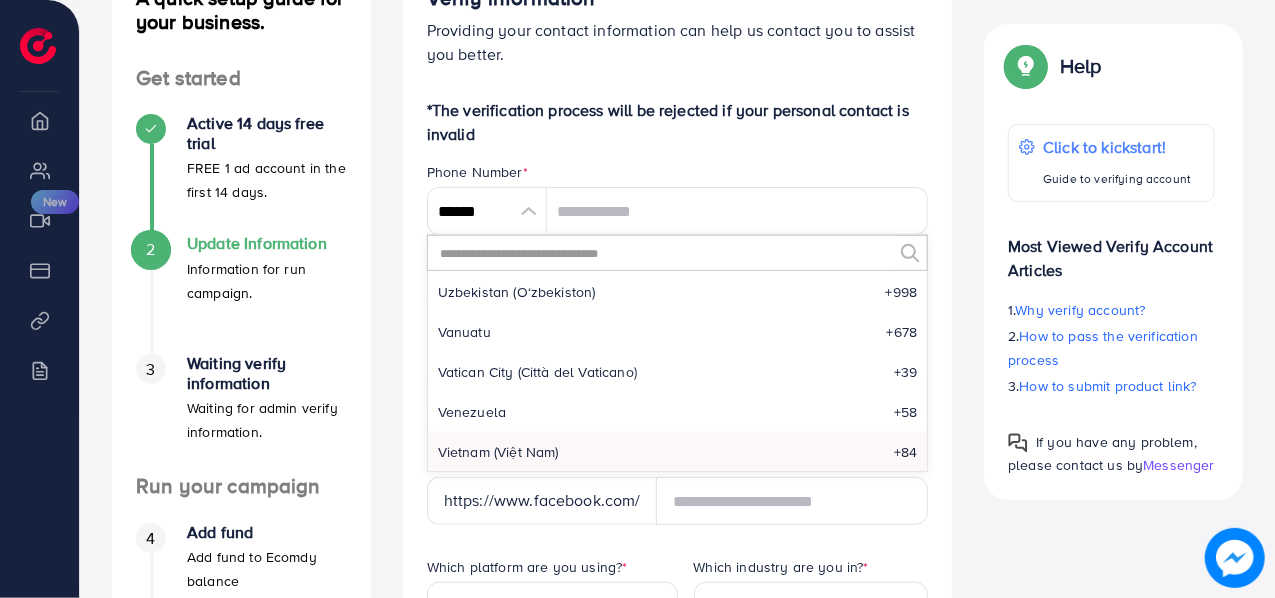 click at bounding box center [665, 253] 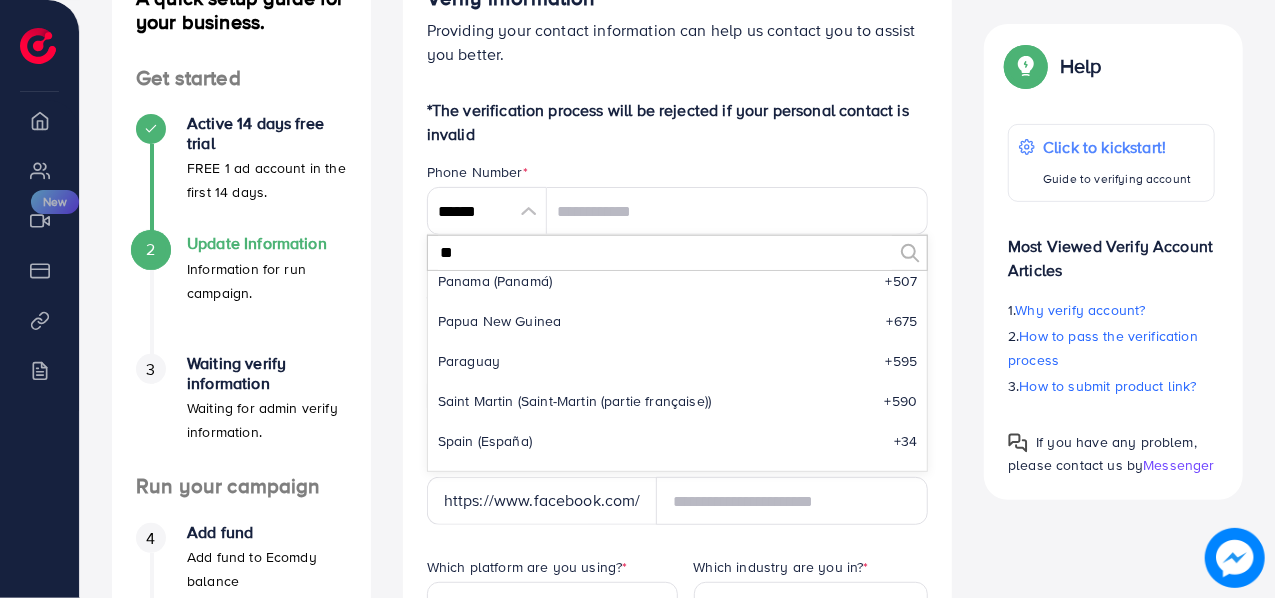 scroll, scrollTop: 0, scrollLeft: 0, axis: both 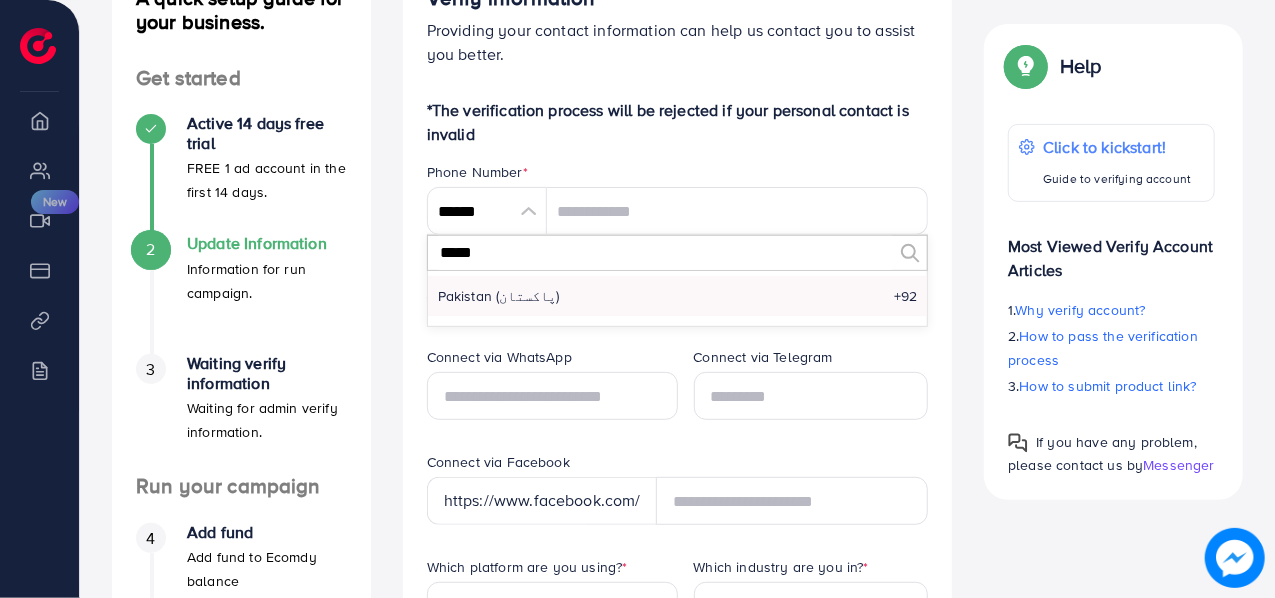 type on "*****" 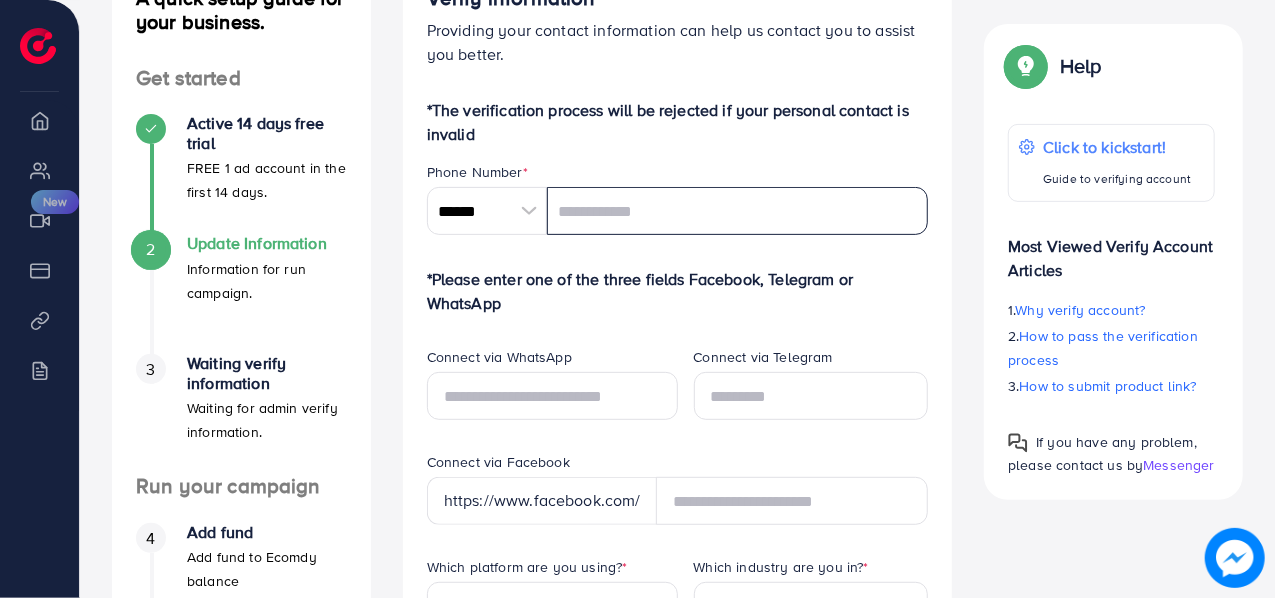 click at bounding box center [738, 211] 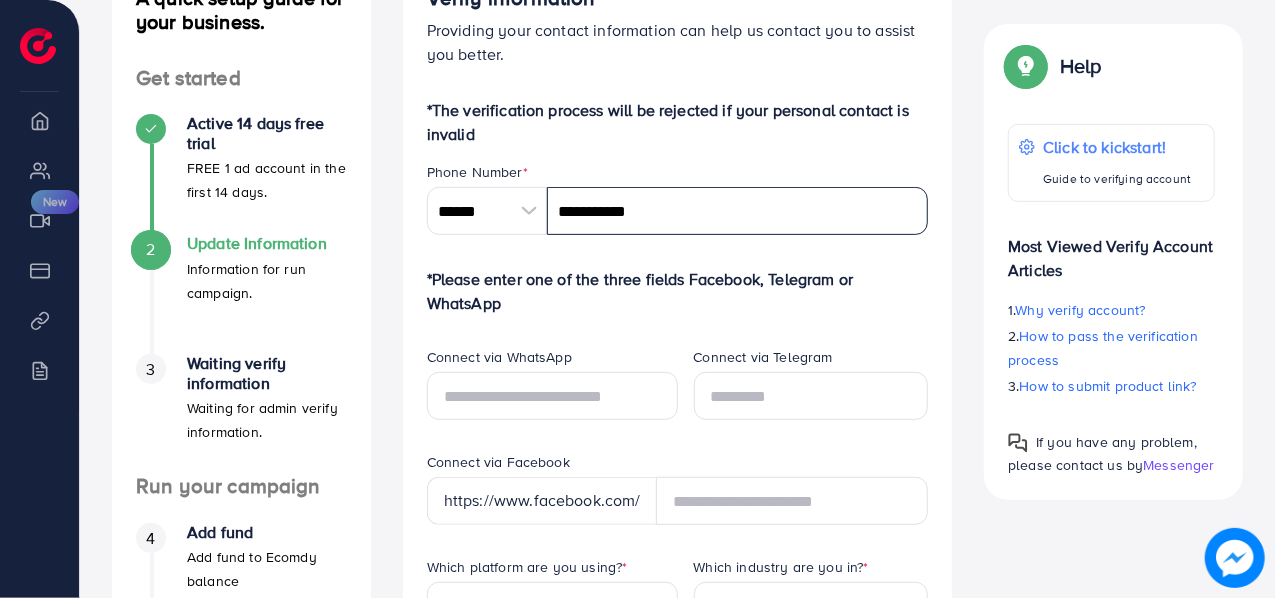 type on "**********" 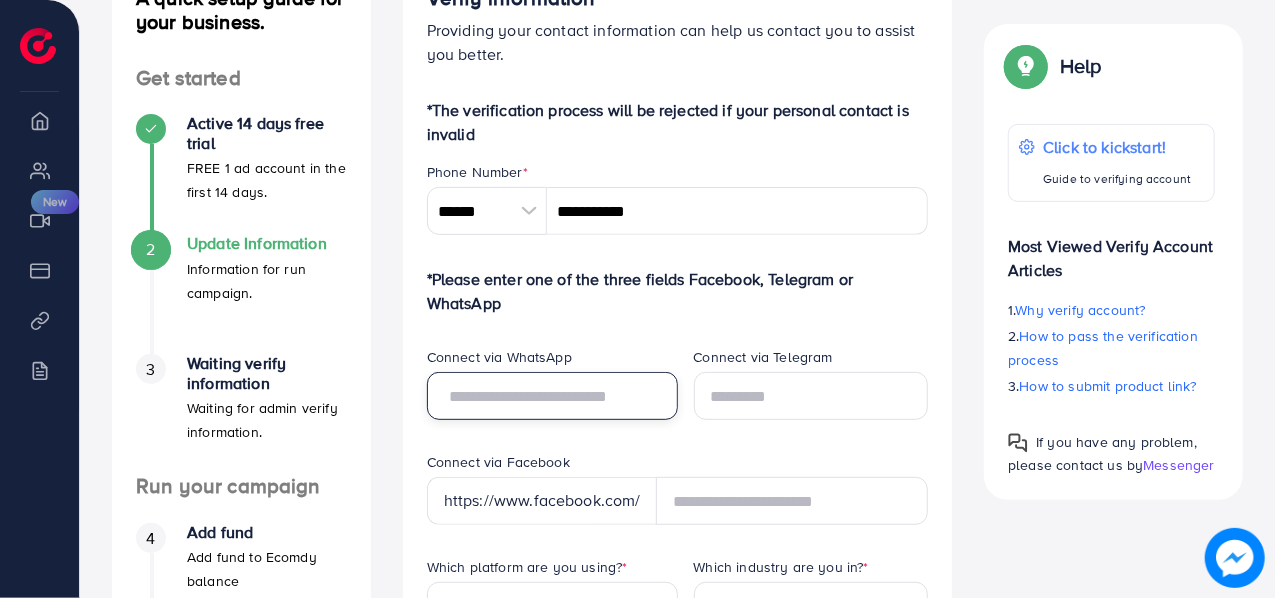 click at bounding box center (552, 396) 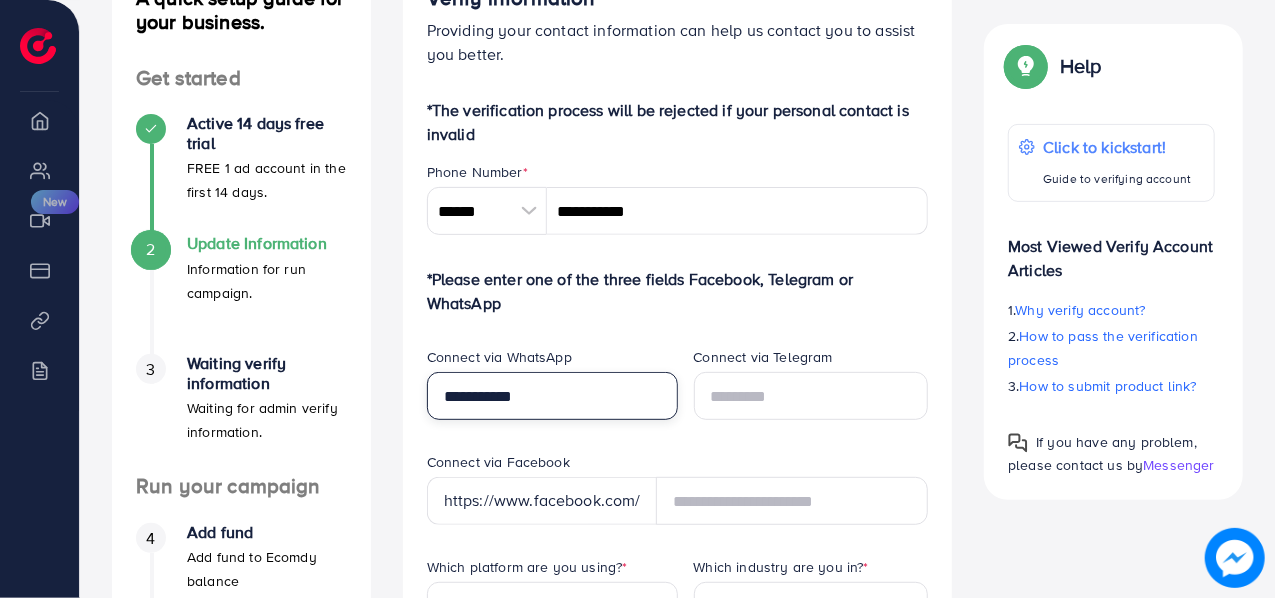 type on "**********" 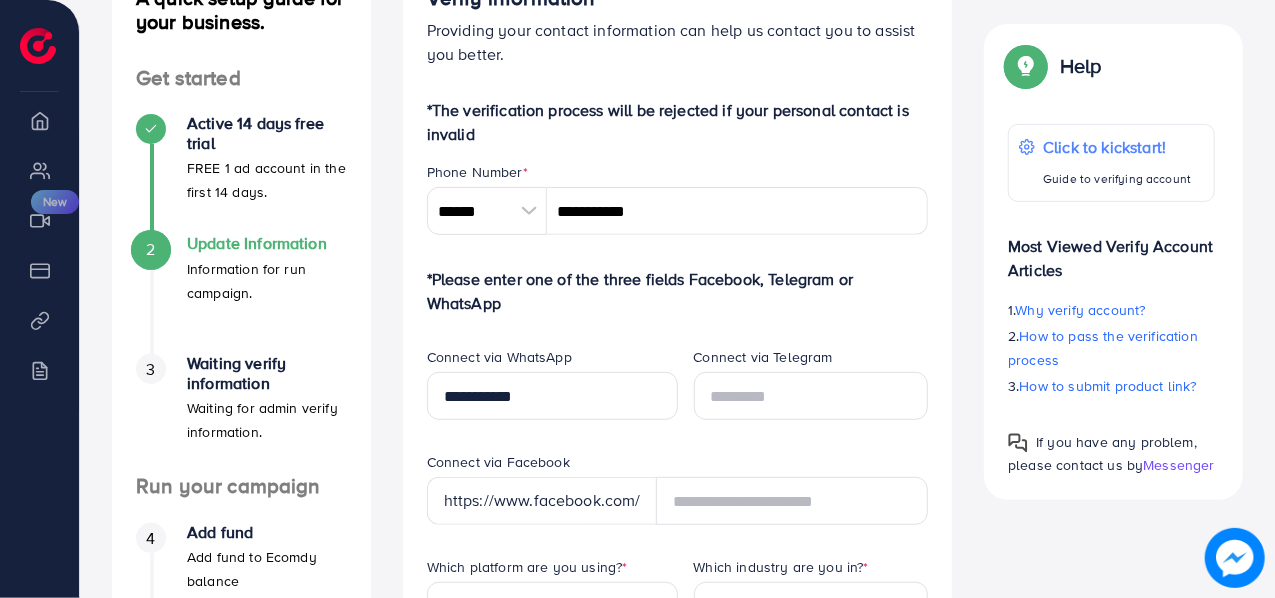 click on "**********" at bounding box center [678, 594] 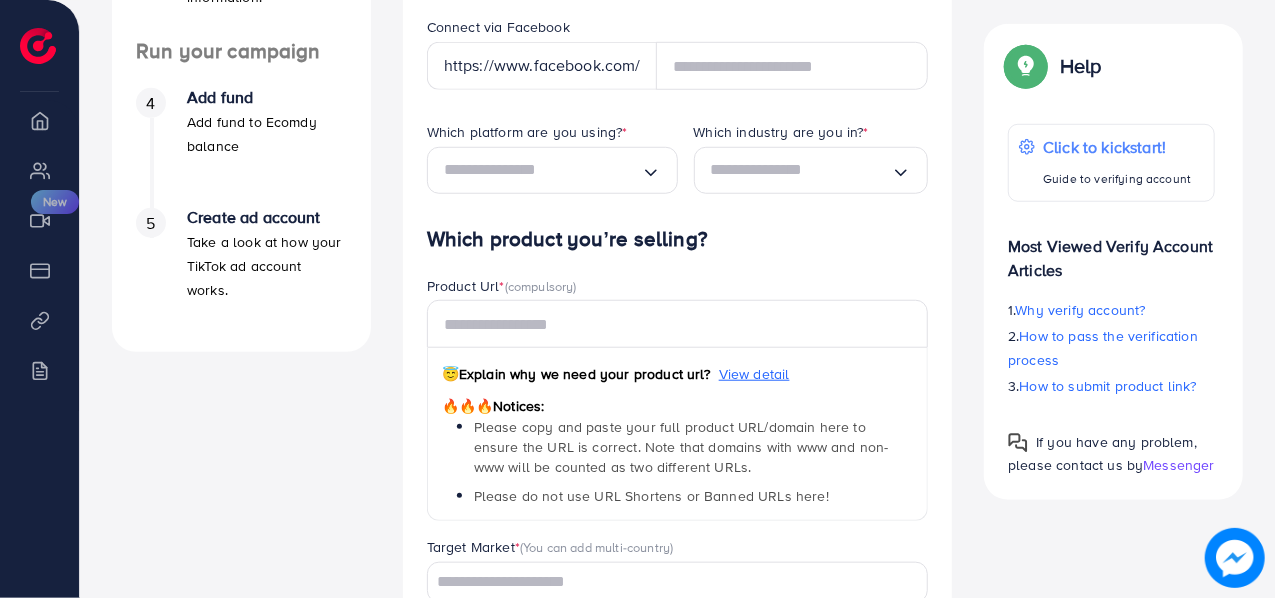 scroll, scrollTop: 716, scrollLeft: 0, axis: vertical 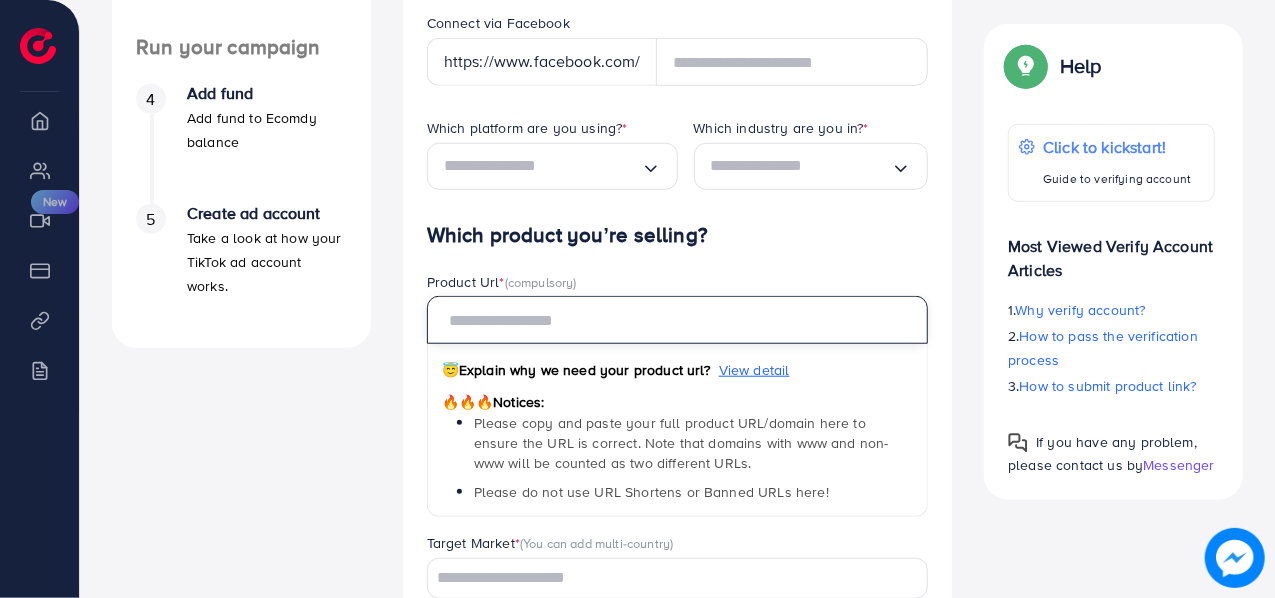 click at bounding box center (678, 320) 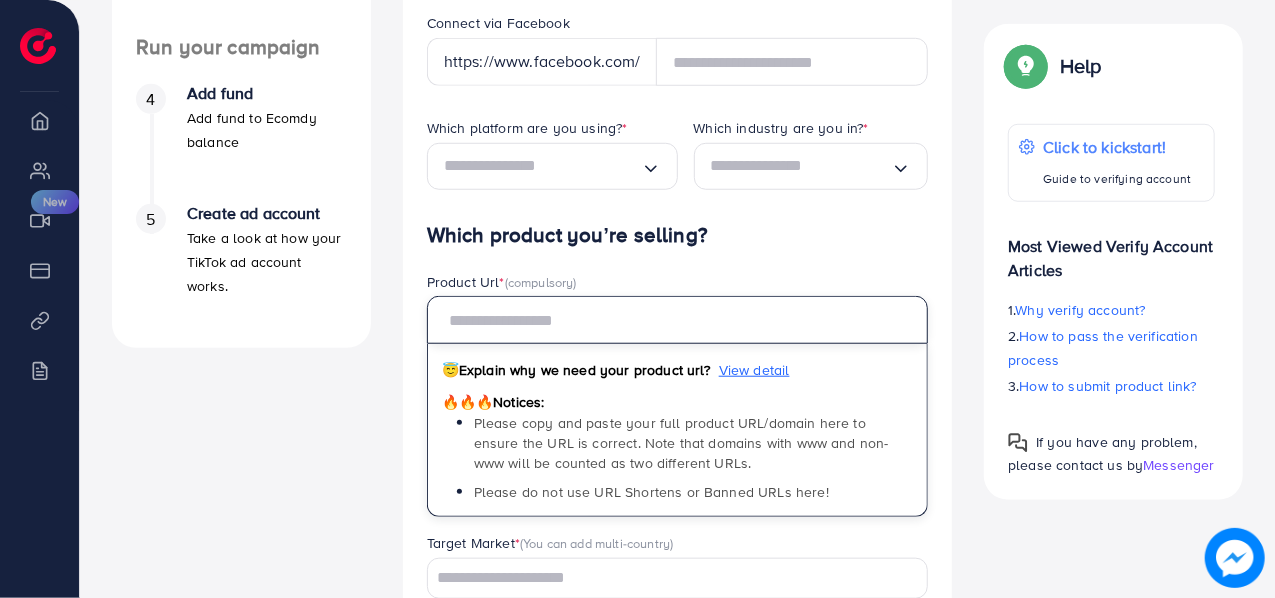 paste on "**********" 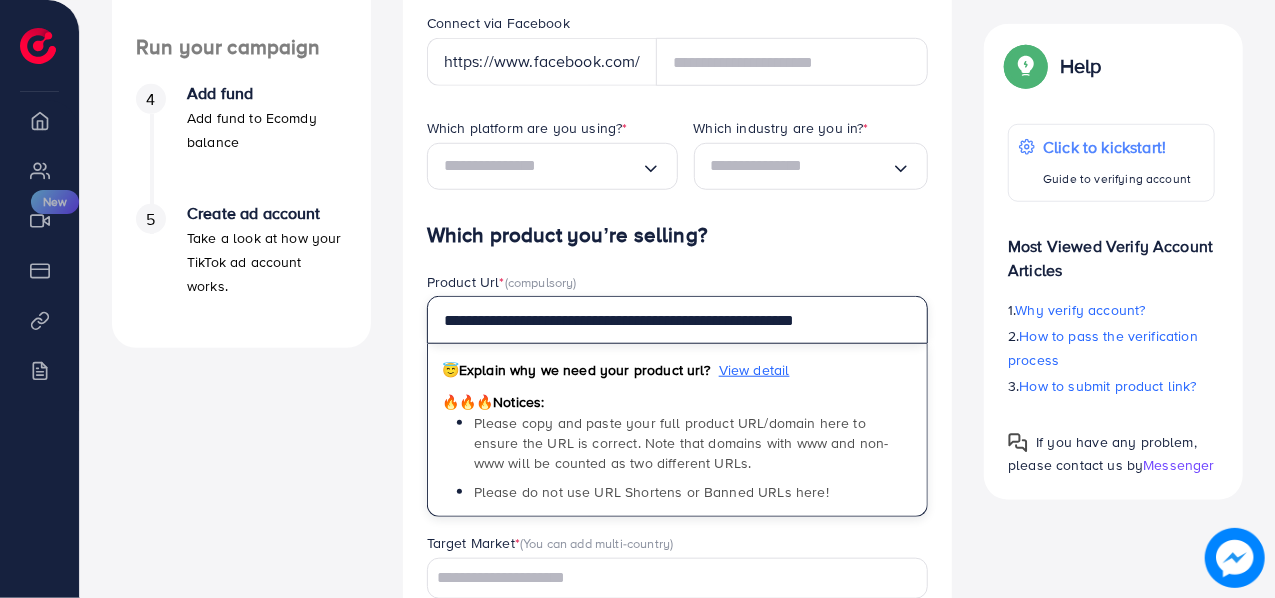 type on "**********" 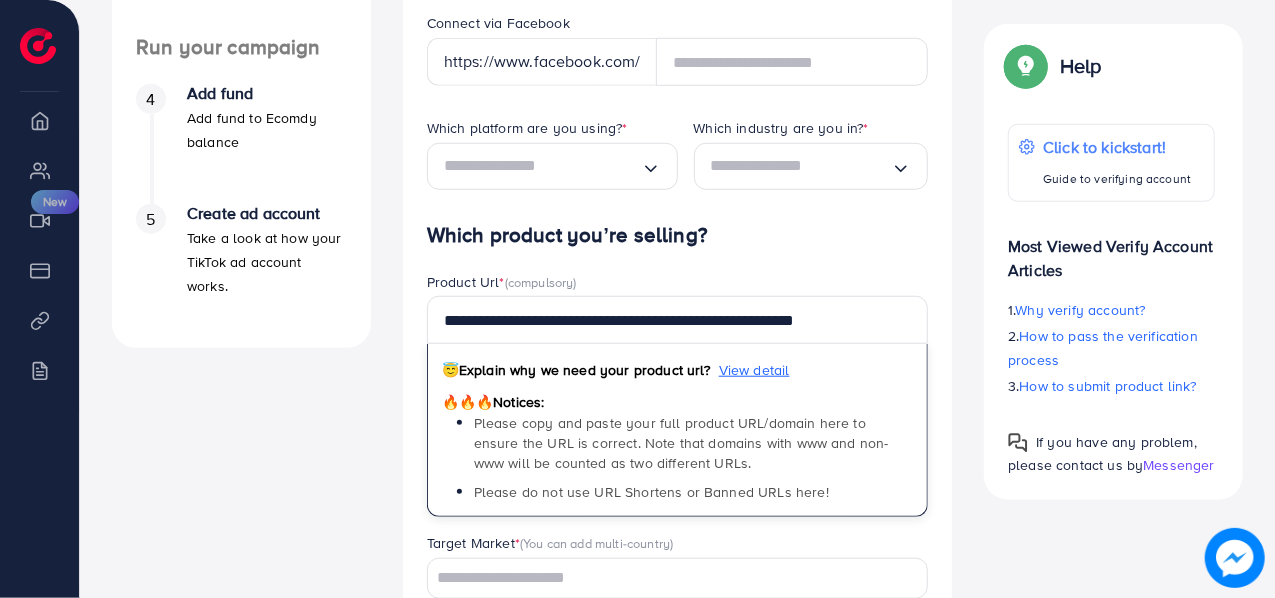 click on "**********" at bounding box center (678, 155) 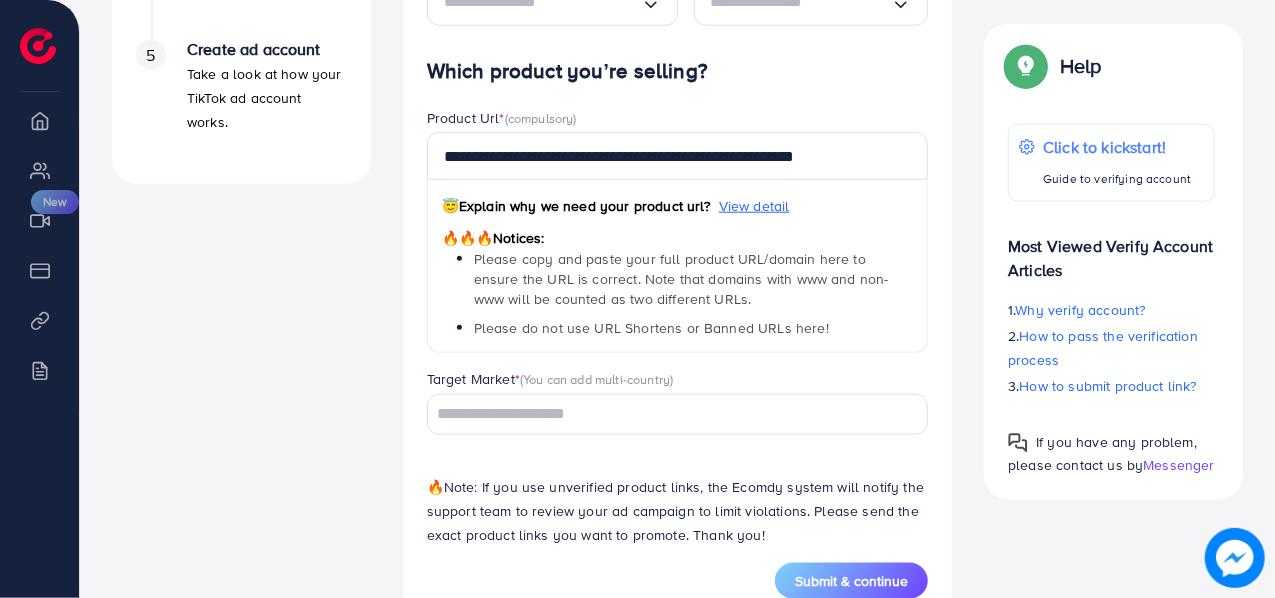 scroll, scrollTop: 884, scrollLeft: 0, axis: vertical 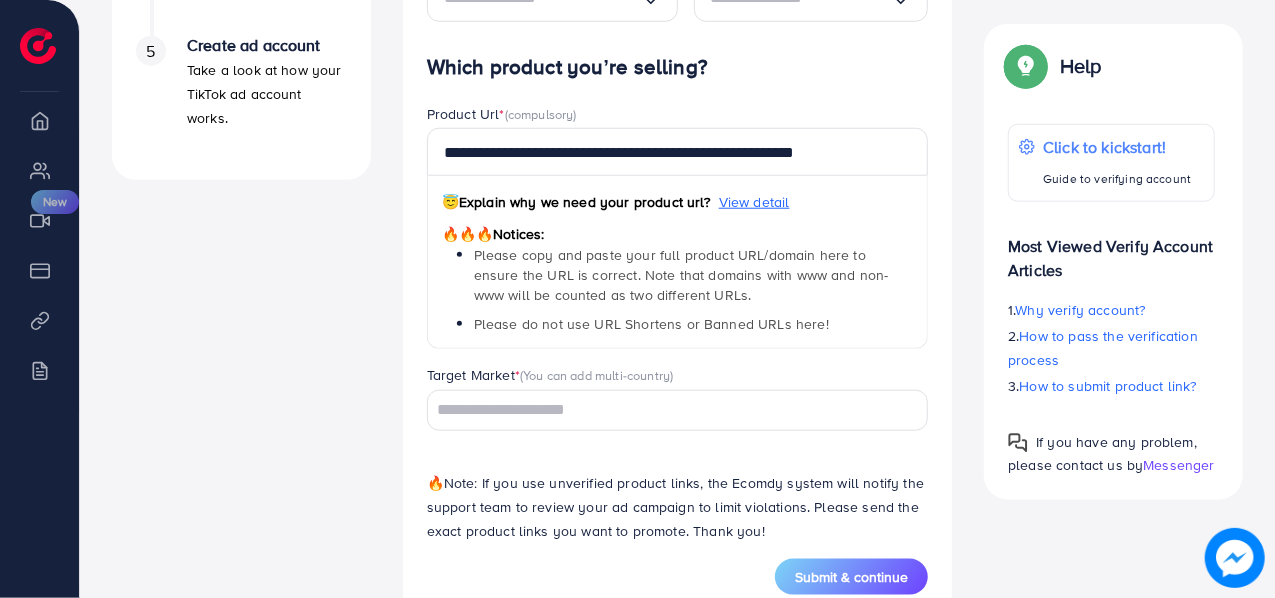 click at bounding box center (666, 410) 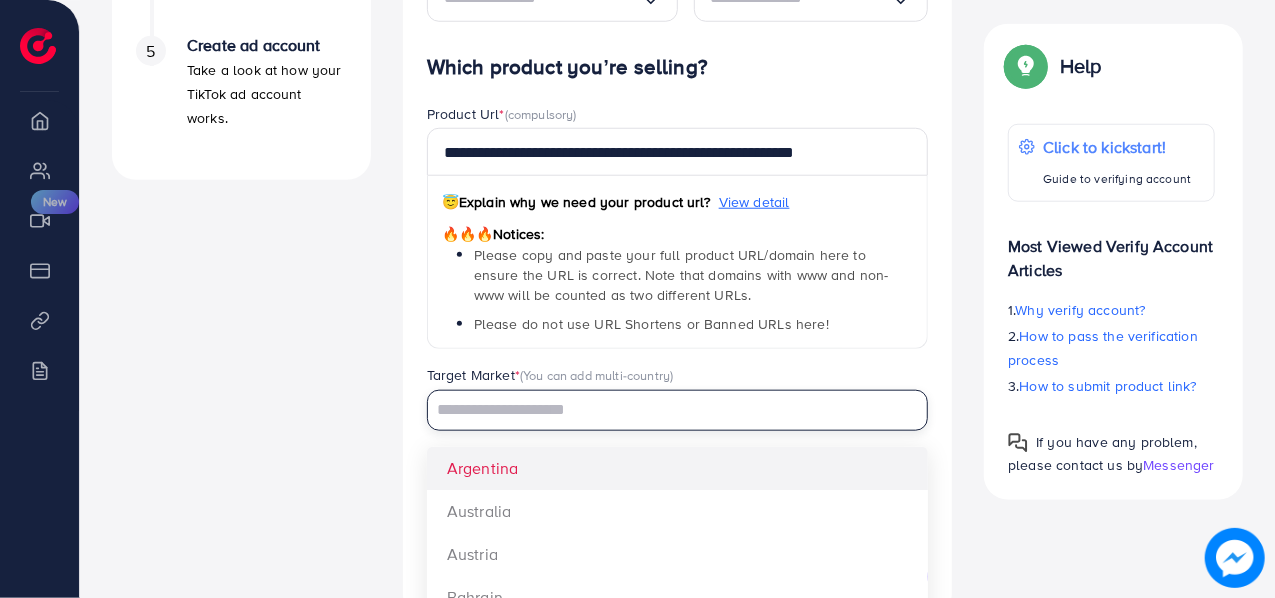 type on "********" 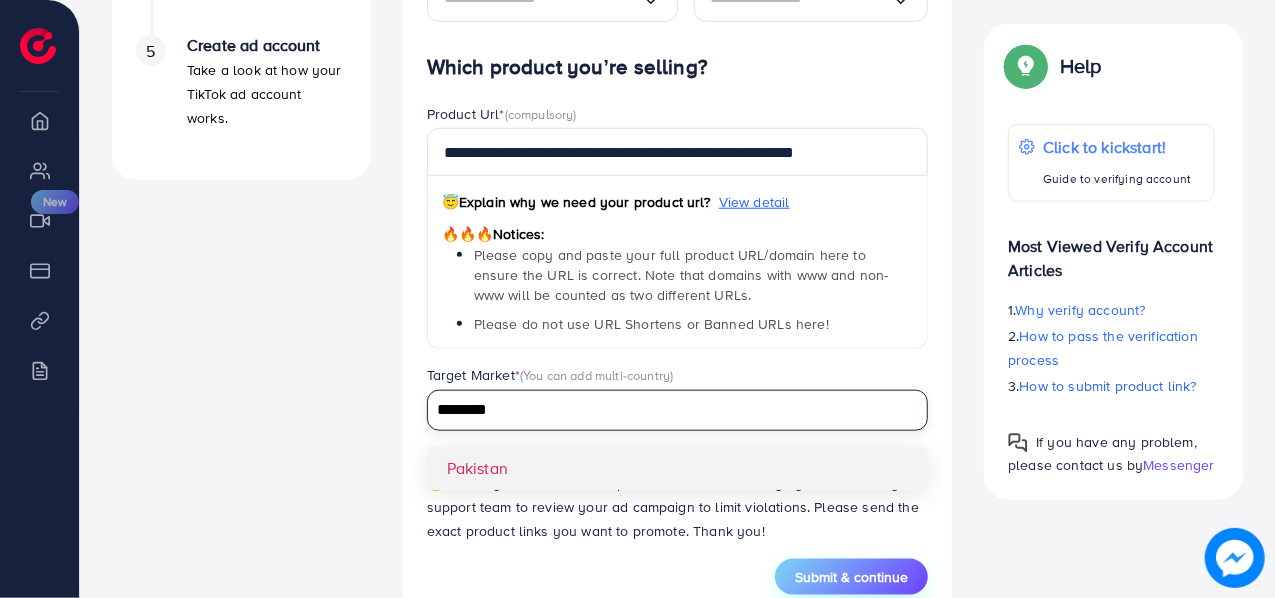 click on "Submit & continue" at bounding box center (851, 577) 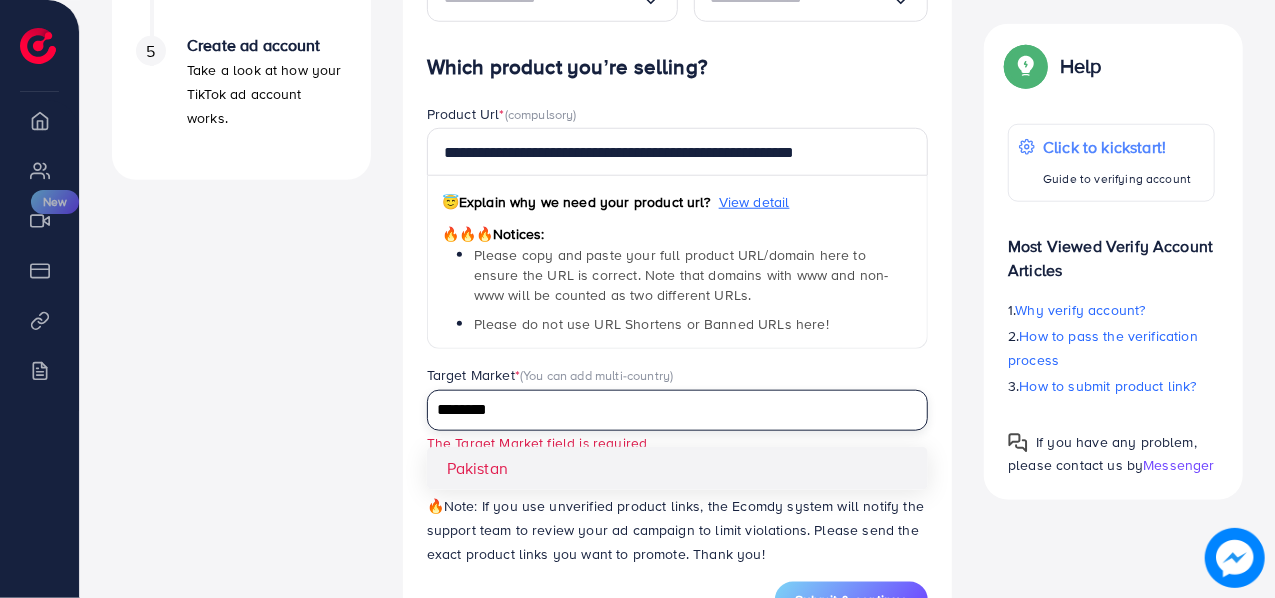 click on "********" at bounding box center [666, 410] 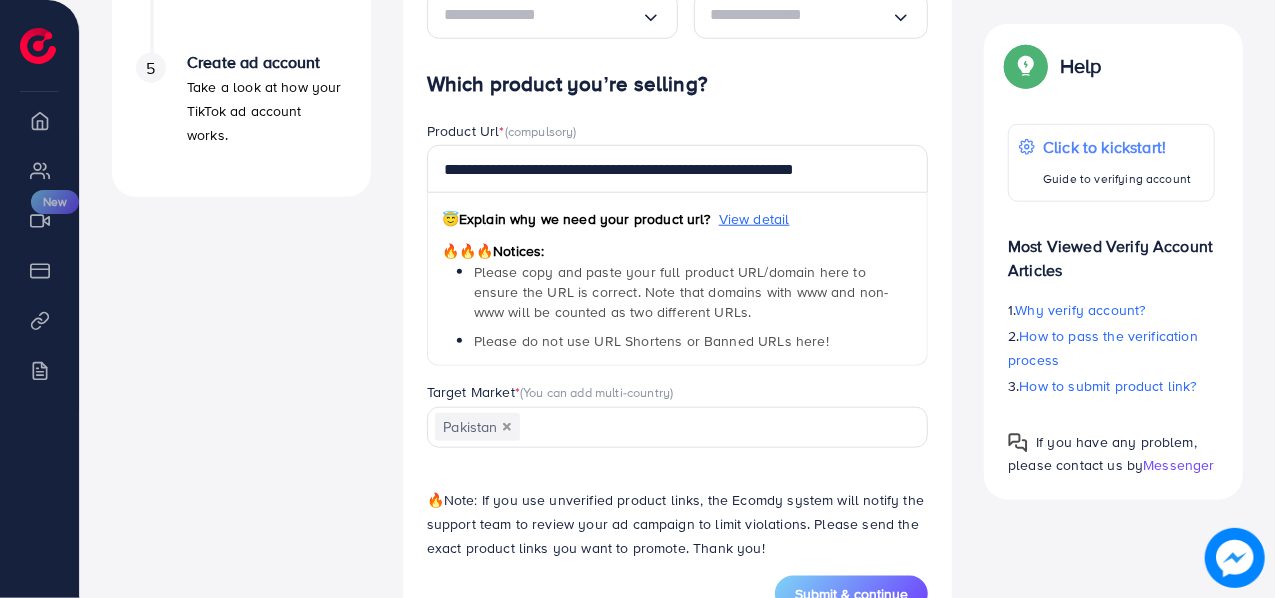 scroll, scrollTop: 935, scrollLeft: 0, axis: vertical 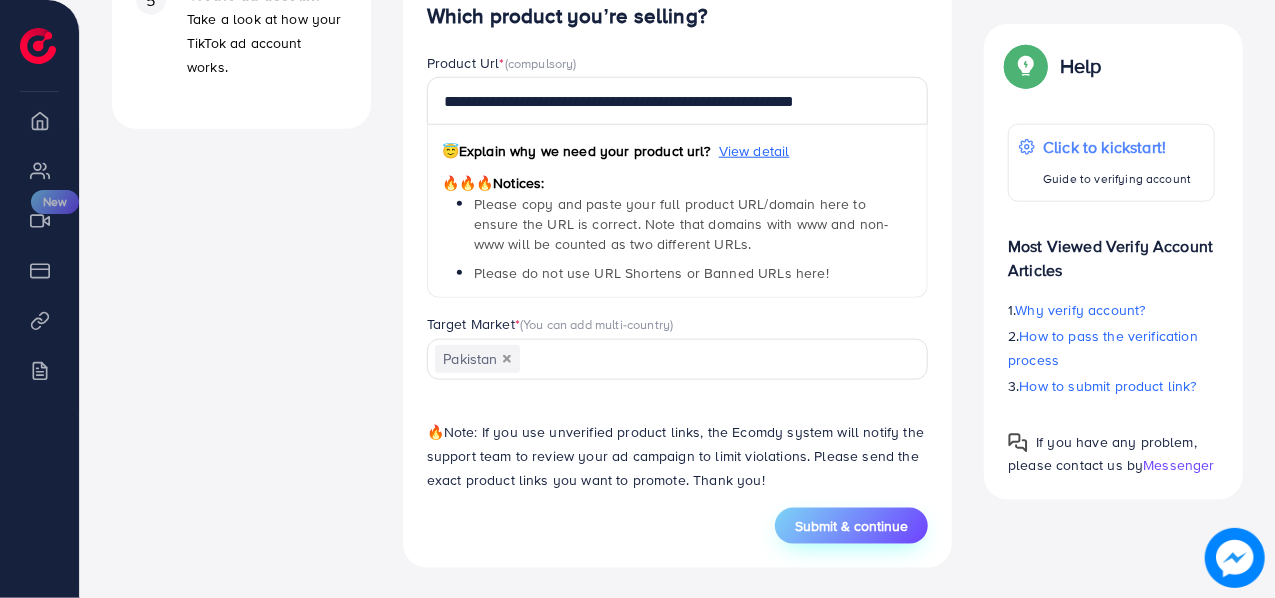 click on "Submit & continue" at bounding box center (851, 526) 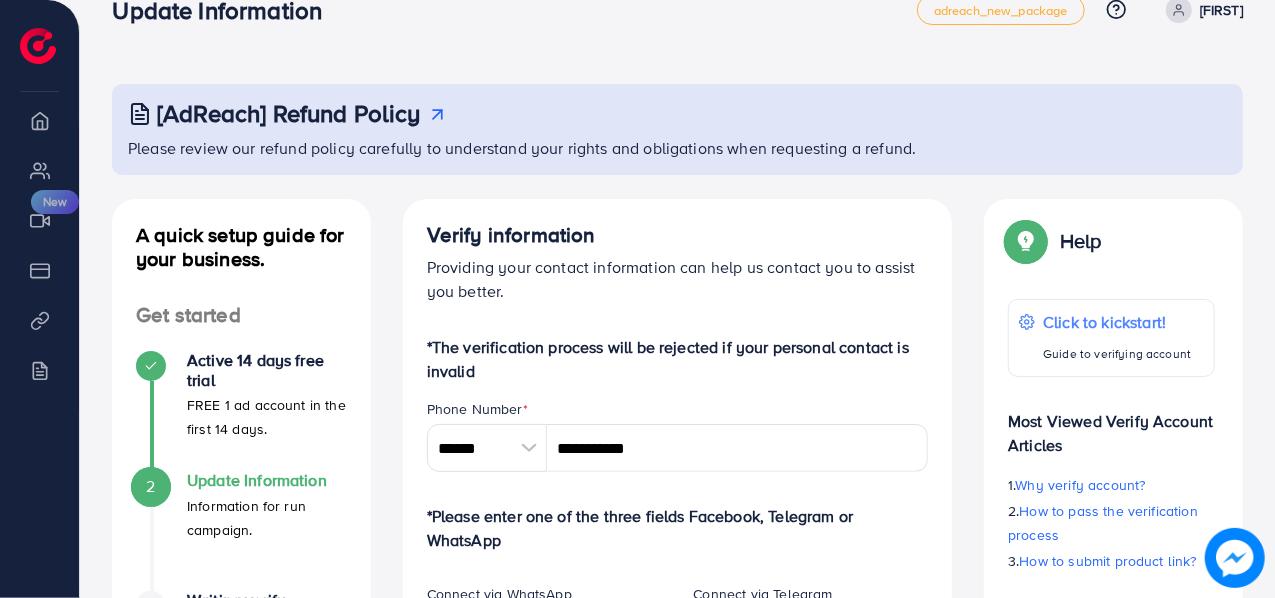 scroll, scrollTop: 540, scrollLeft: 0, axis: vertical 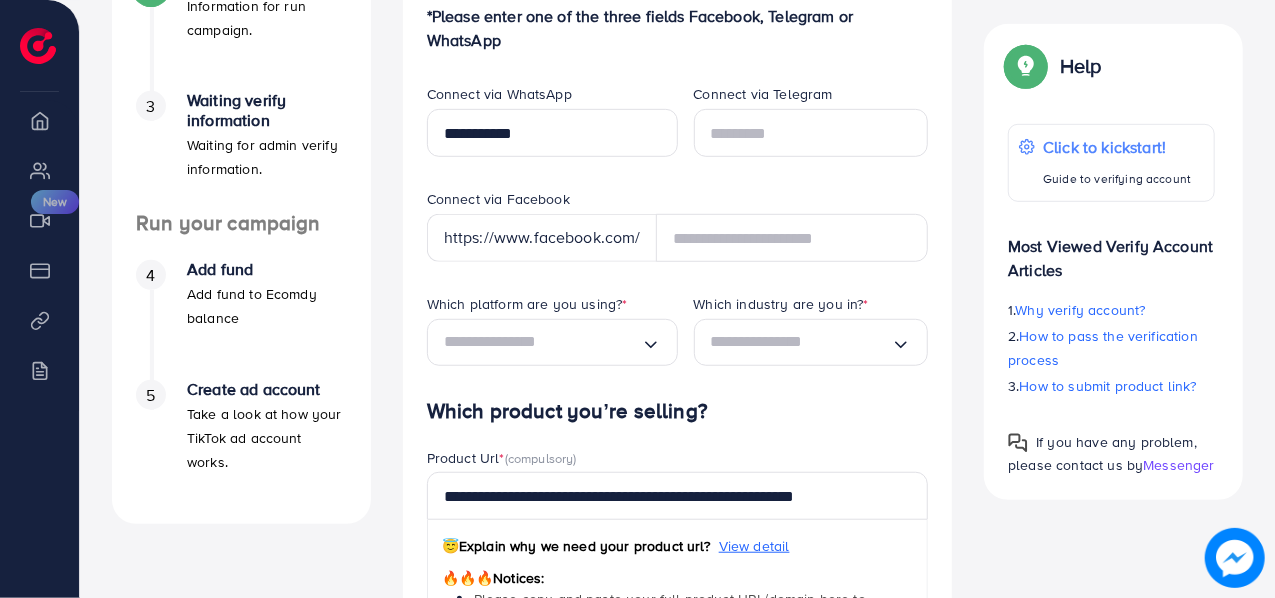 drag, startPoint x: 1273, startPoint y: 315, endPoint x: 1270, endPoint y: 409, distance: 94.04786 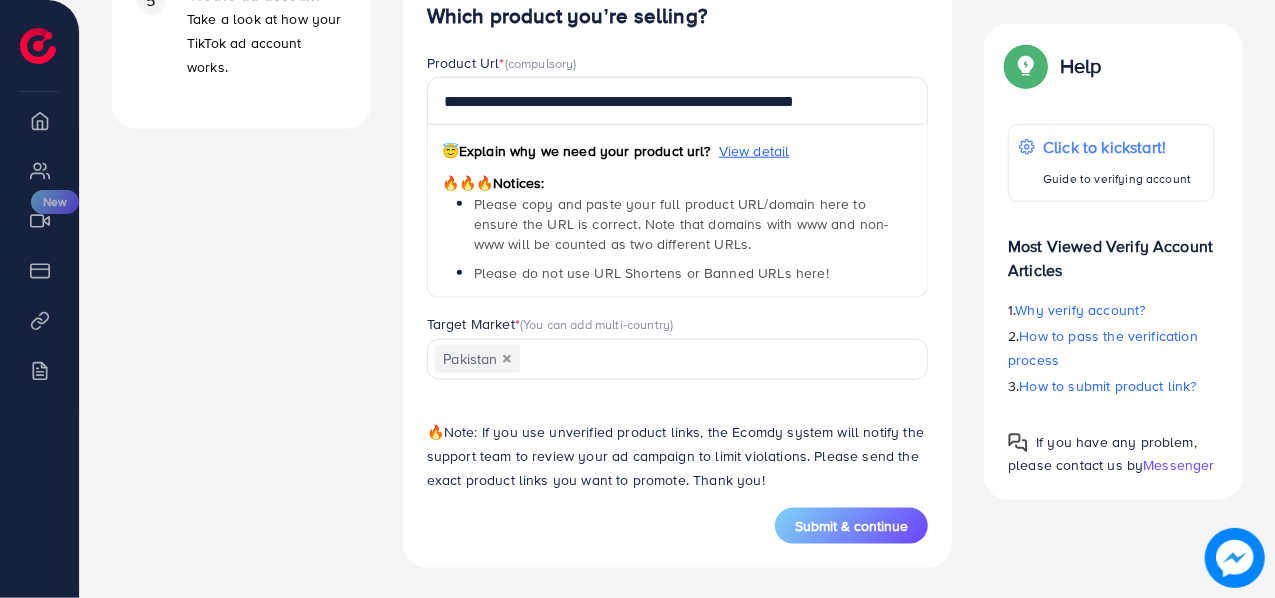 drag, startPoint x: 1266, startPoint y: 359, endPoint x: 1279, endPoint y: 427, distance: 69.2315 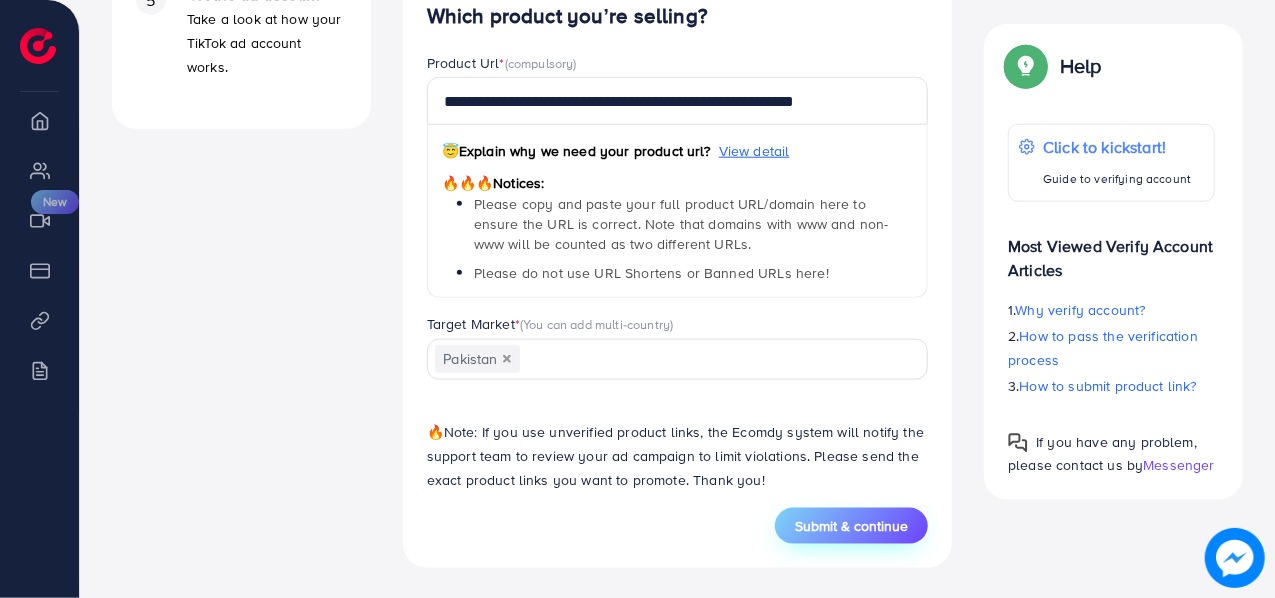 click on "Submit & continue" at bounding box center (851, 526) 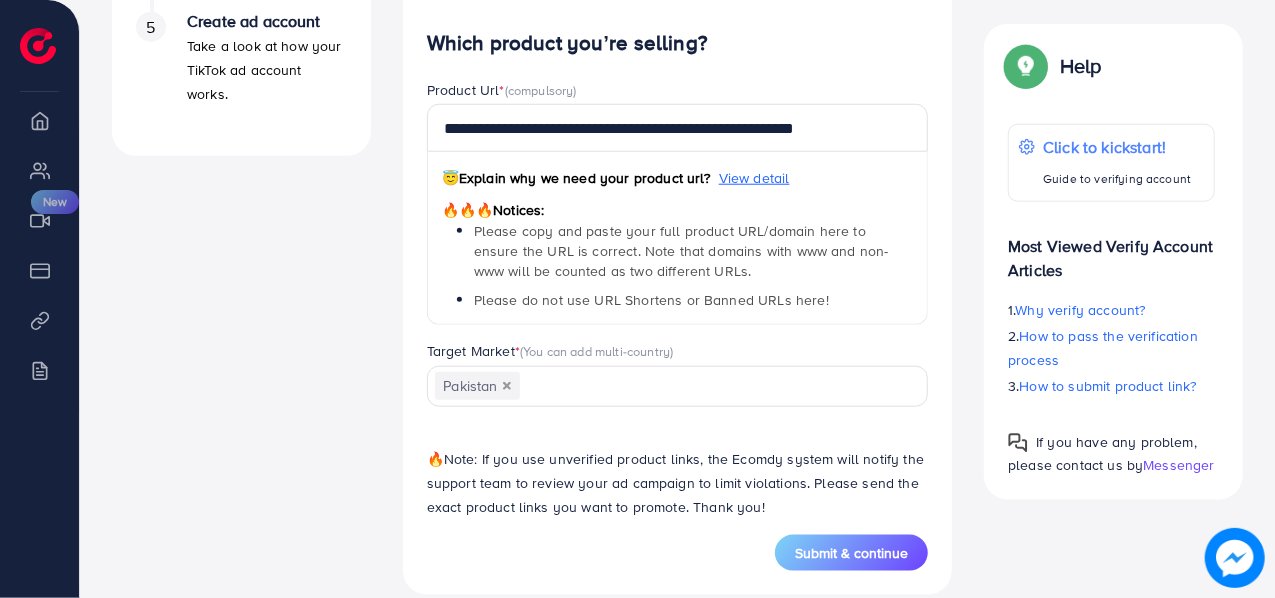 scroll, scrollTop: 935, scrollLeft: 0, axis: vertical 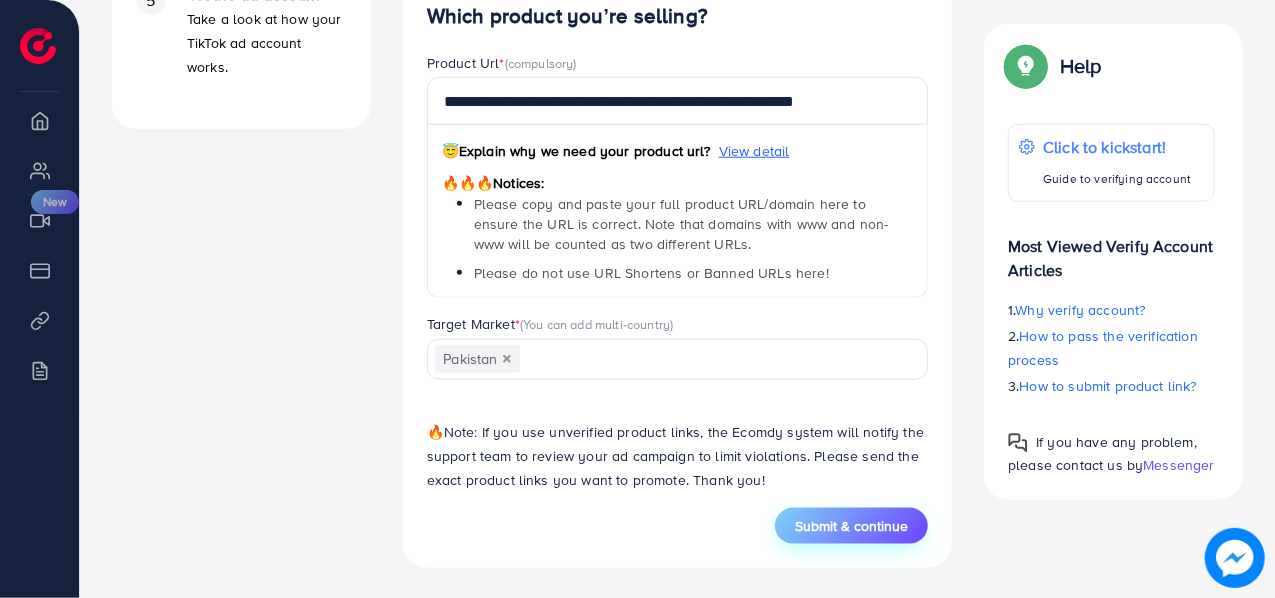 drag, startPoint x: 872, startPoint y: 519, endPoint x: 812, endPoint y: 519, distance: 60 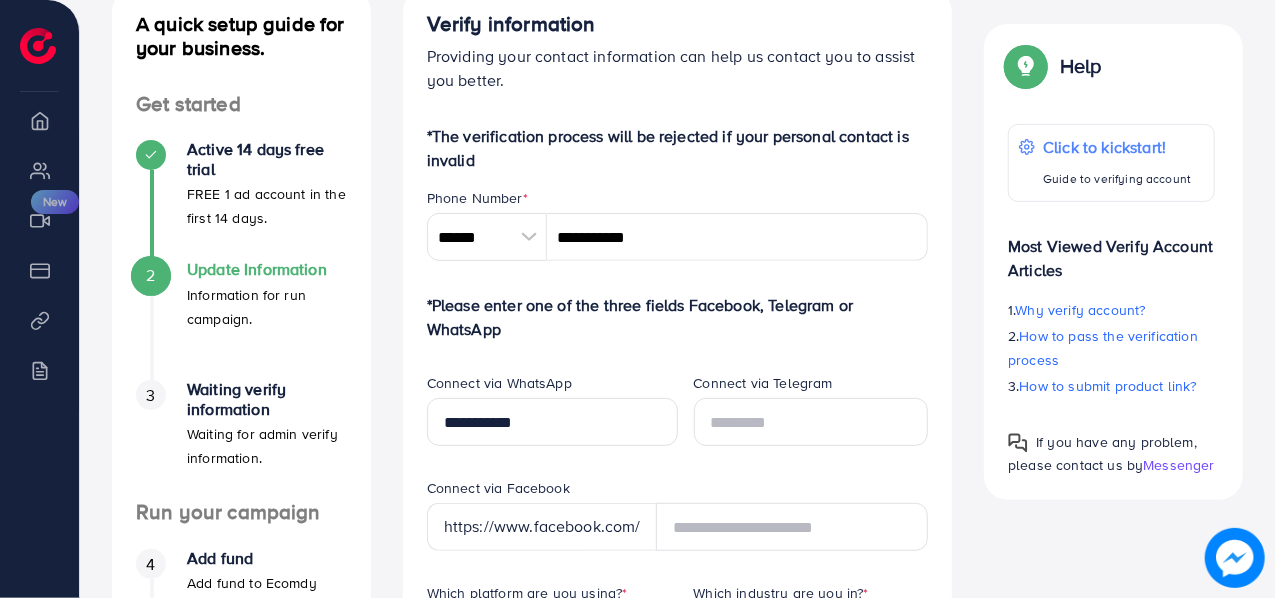 scroll, scrollTop: 255, scrollLeft: 0, axis: vertical 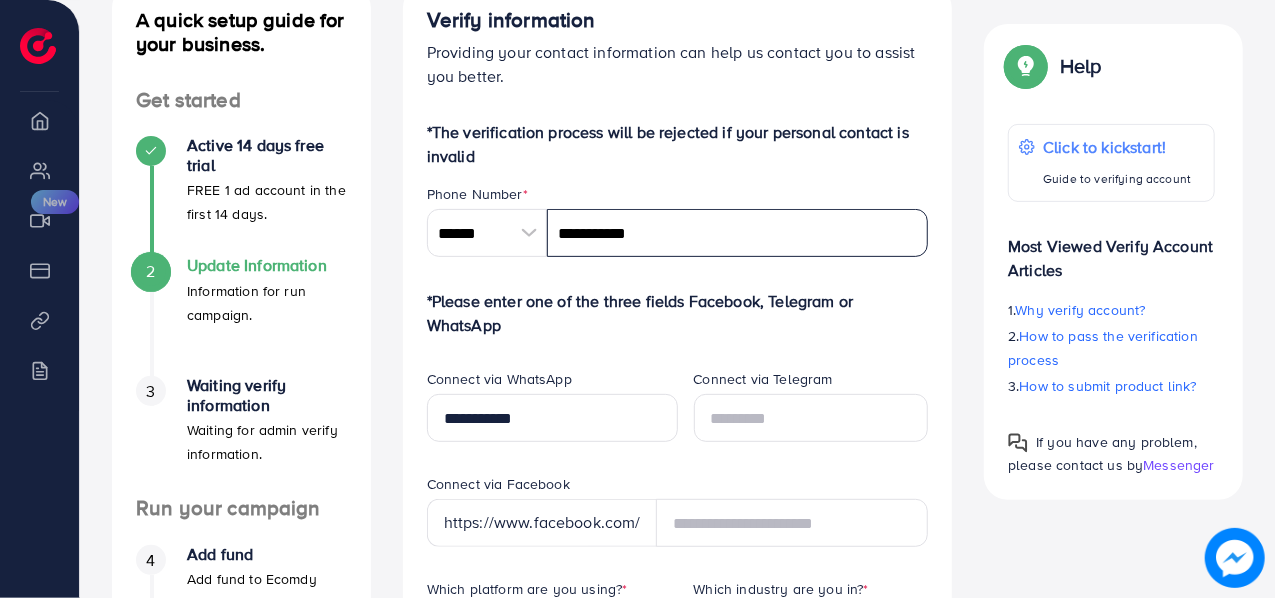 click on "**********" at bounding box center (738, 233) 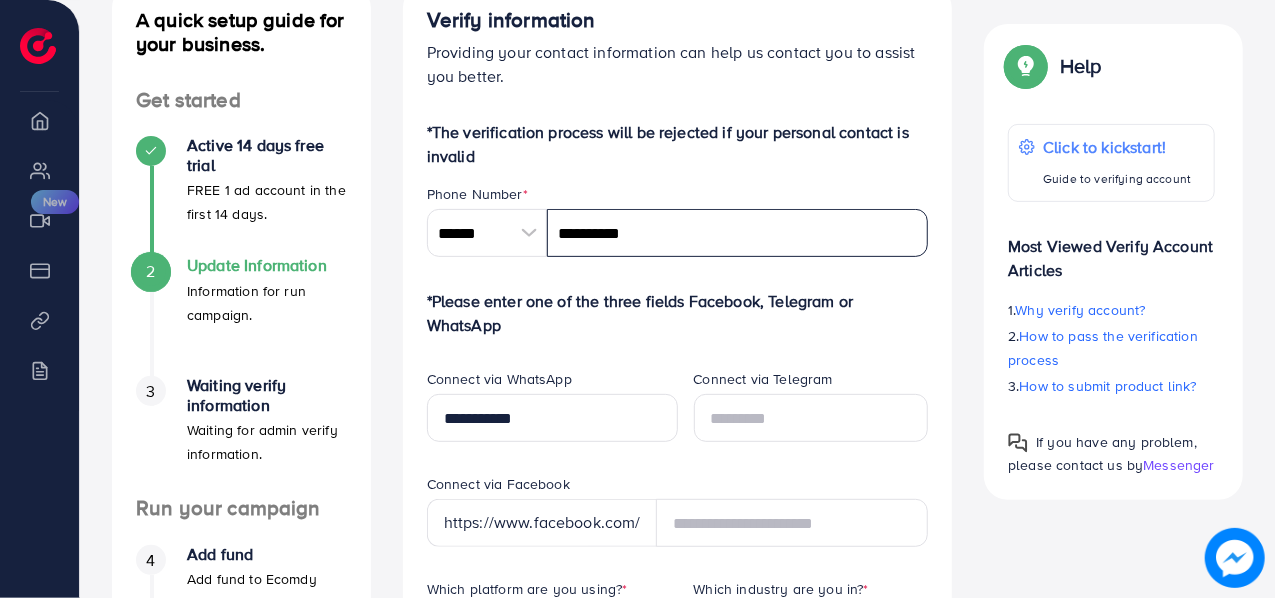 type on "**********" 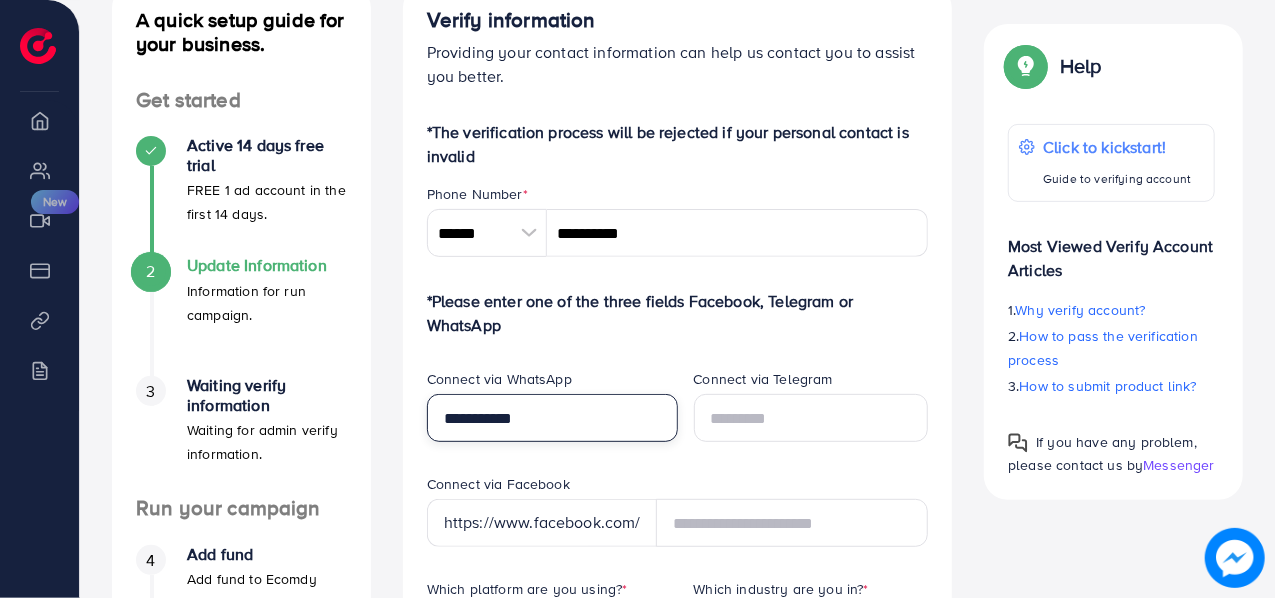 click on "**********" at bounding box center (552, 418) 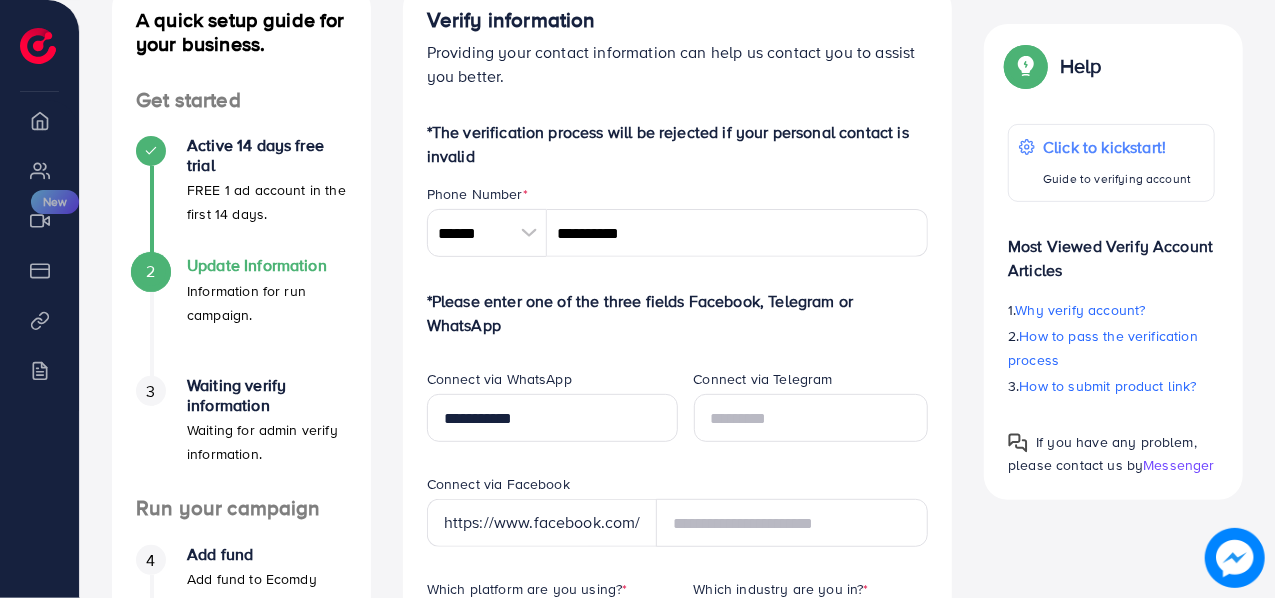 click on "Connect via Telegram" at bounding box center [811, 421] 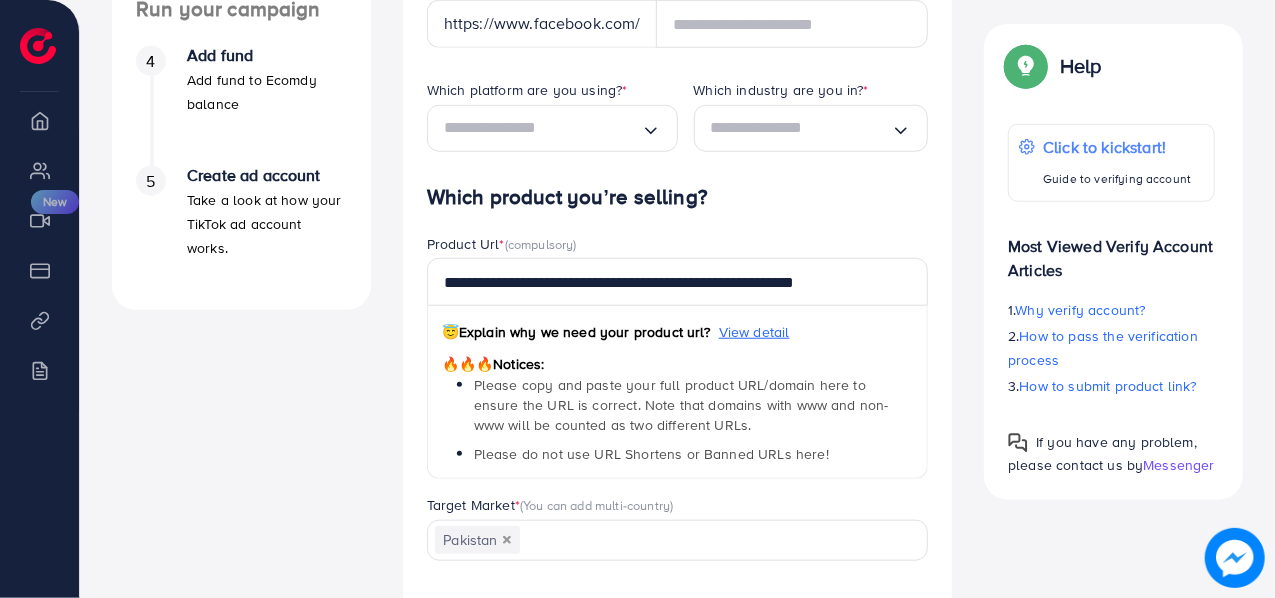scroll, scrollTop: 800, scrollLeft: 0, axis: vertical 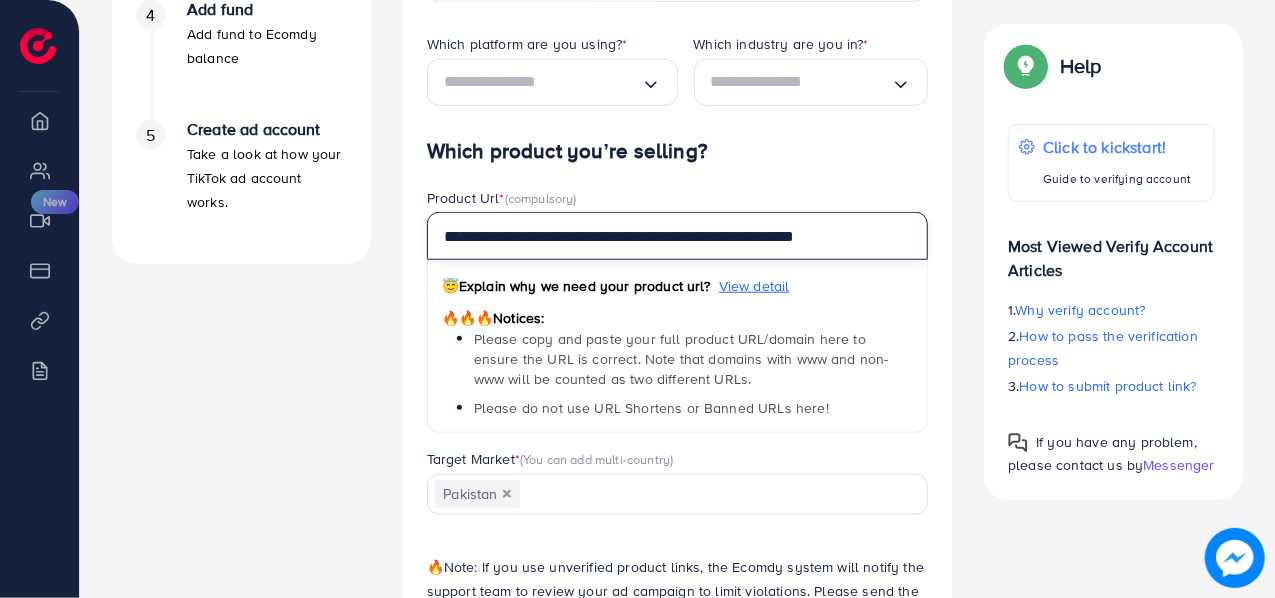 click on "**********" at bounding box center [678, 236] 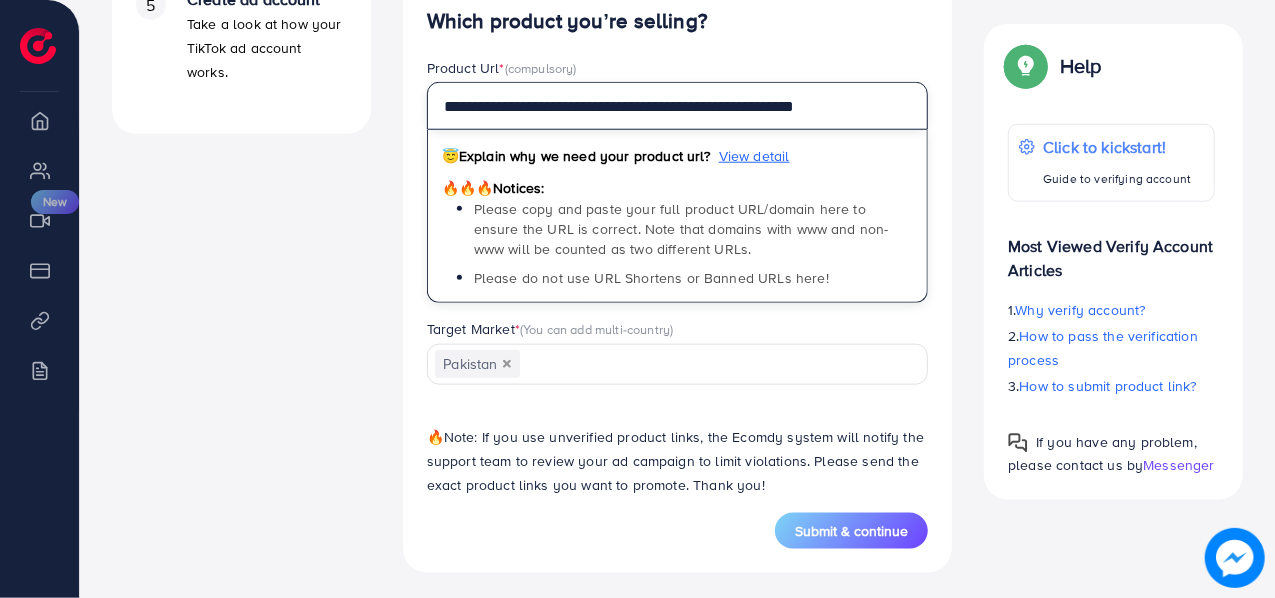 scroll, scrollTop: 935, scrollLeft: 0, axis: vertical 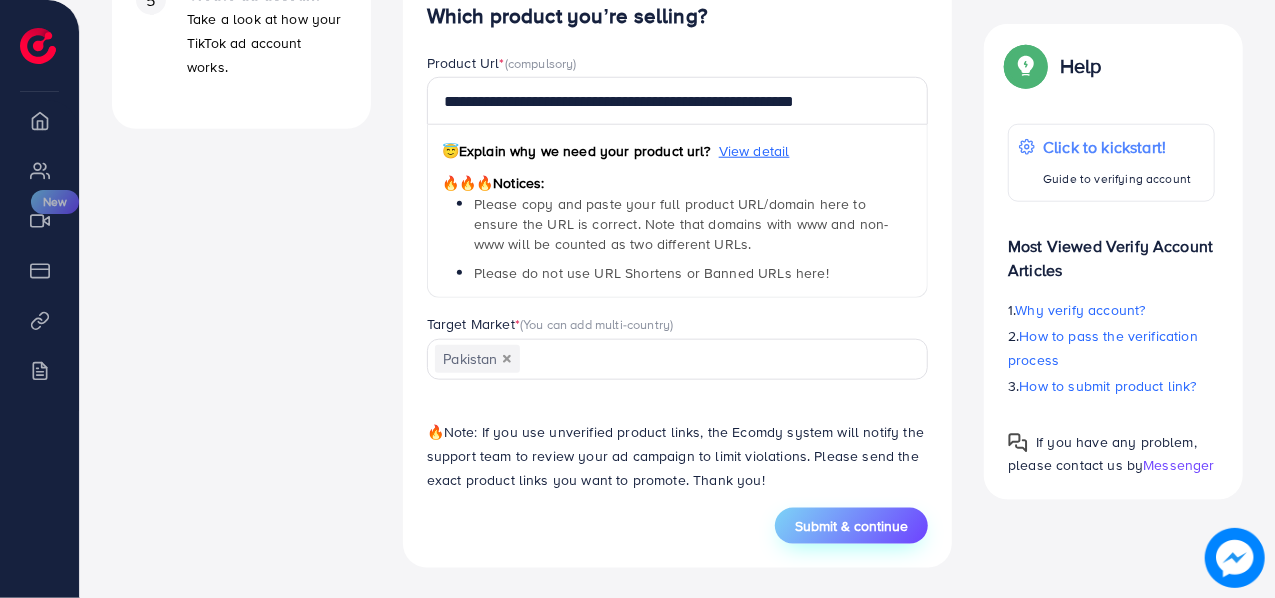 click on "Submit & continue" at bounding box center (851, 526) 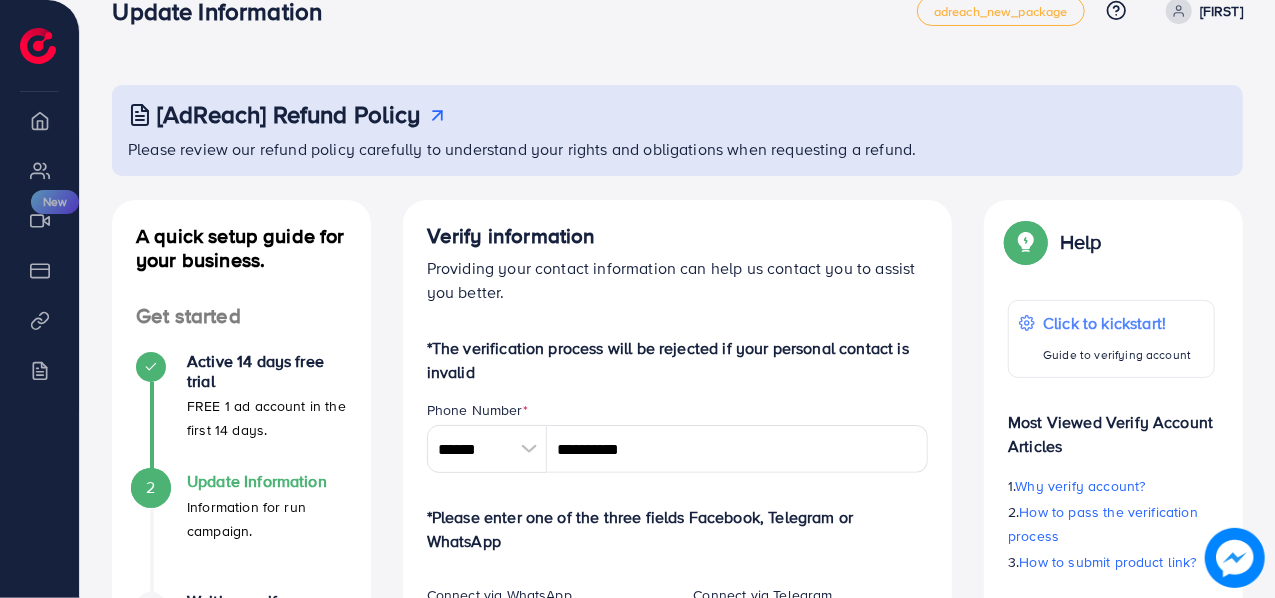 scroll, scrollTop: 0, scrollLeft: 0, axis: both 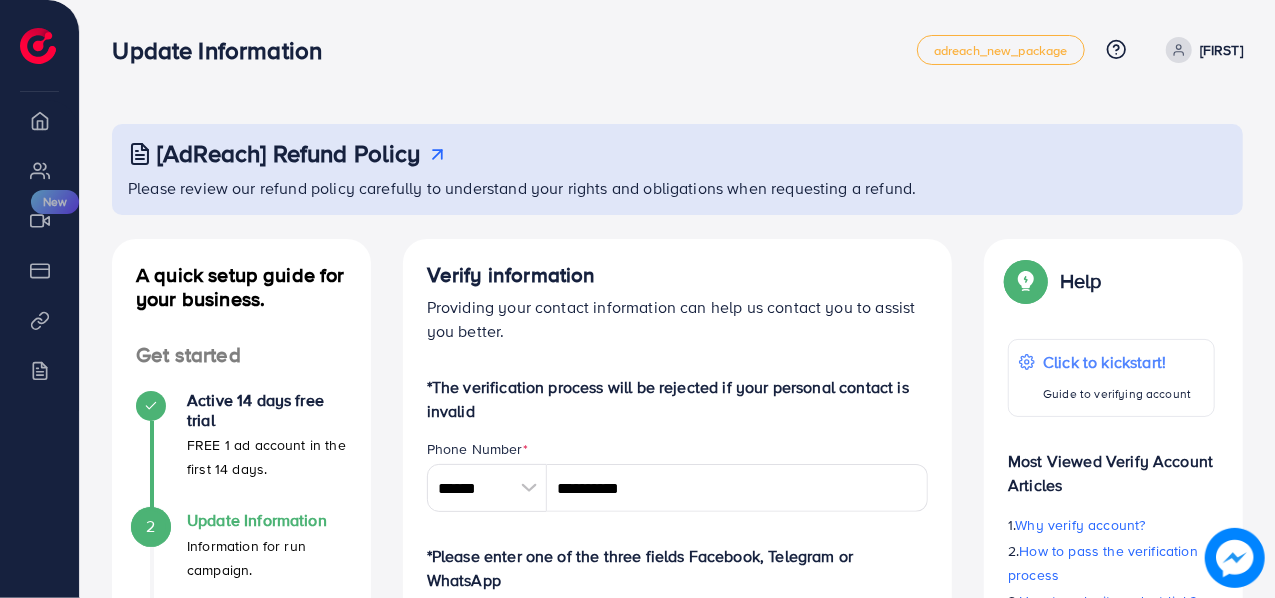drag, startPoint x: 1273, startPoint y: 125, endPoint x: 1273, endPoint y: 153, distance: 28 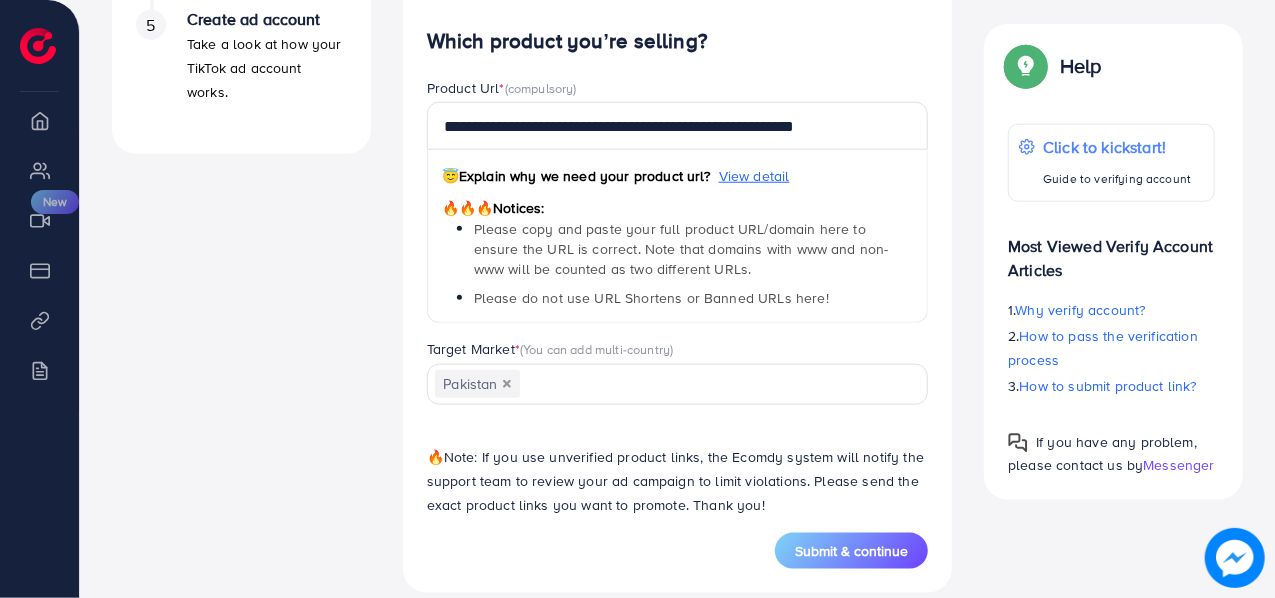 scroll, scrollTop: 935, scrollLeft: 0, axis: vertical 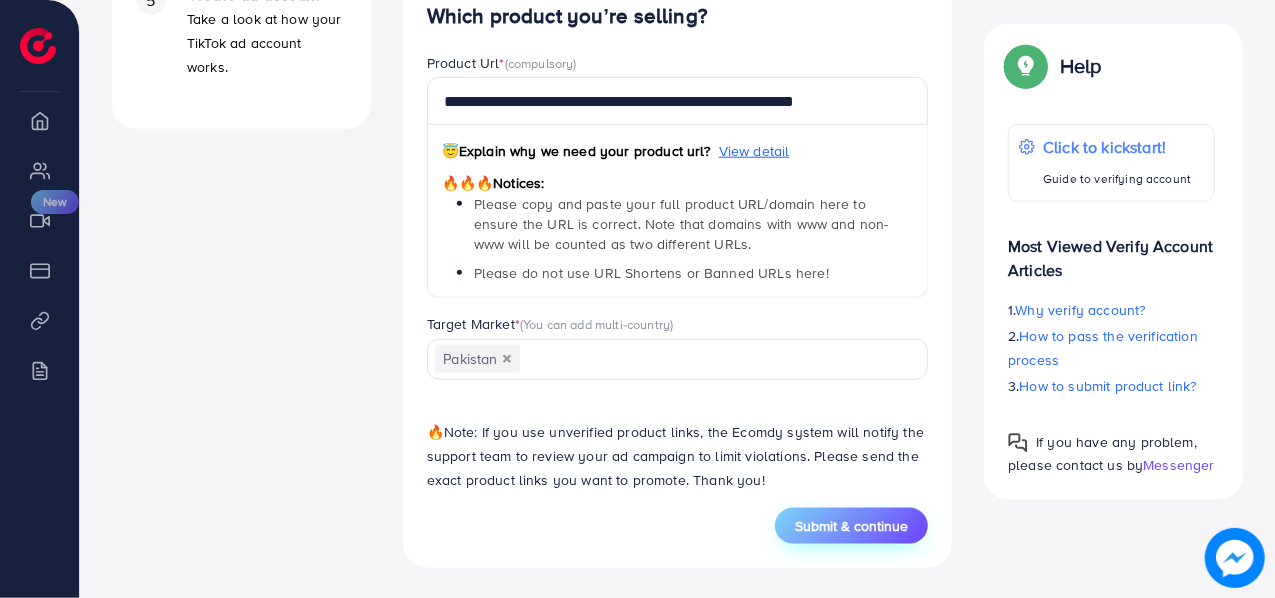 click on "Submit & continue" at bounding box center (851, 526) 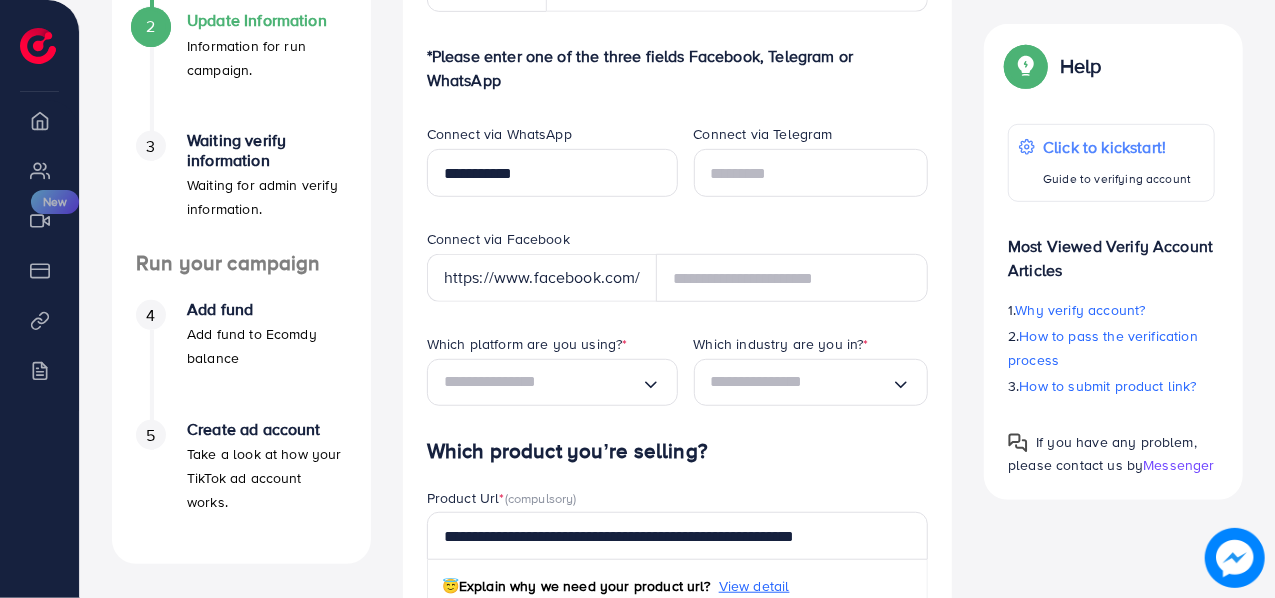 scroll, scrollTop: 496, scrollLeft: 0, axis: vertical 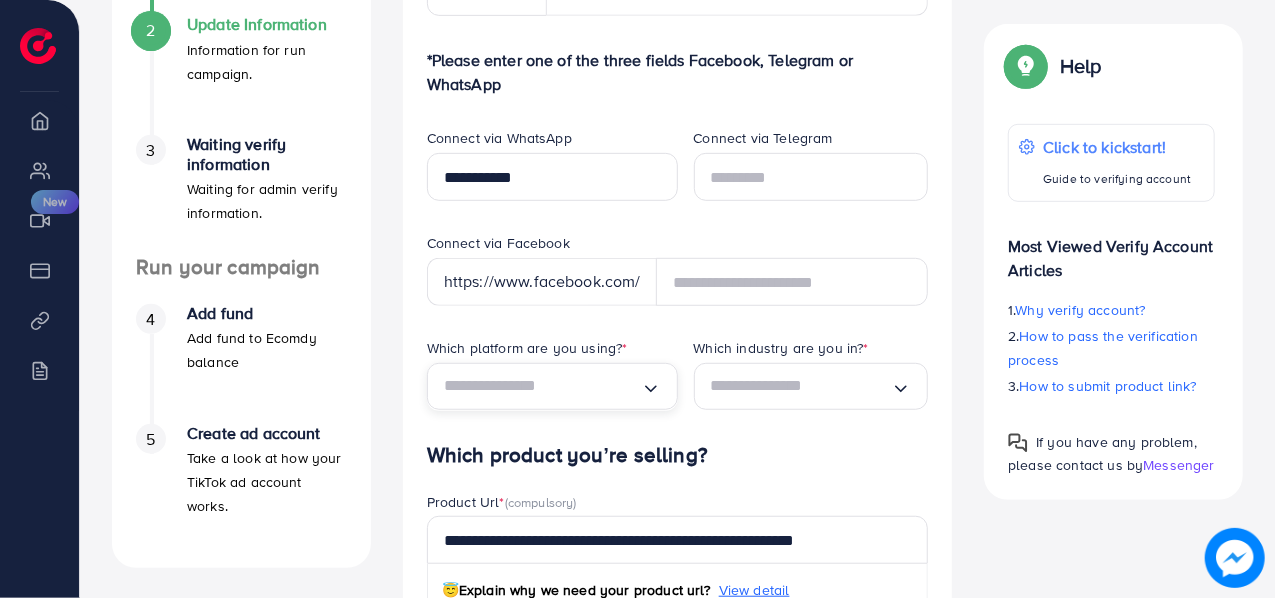 click at bounding box center [542, 386] 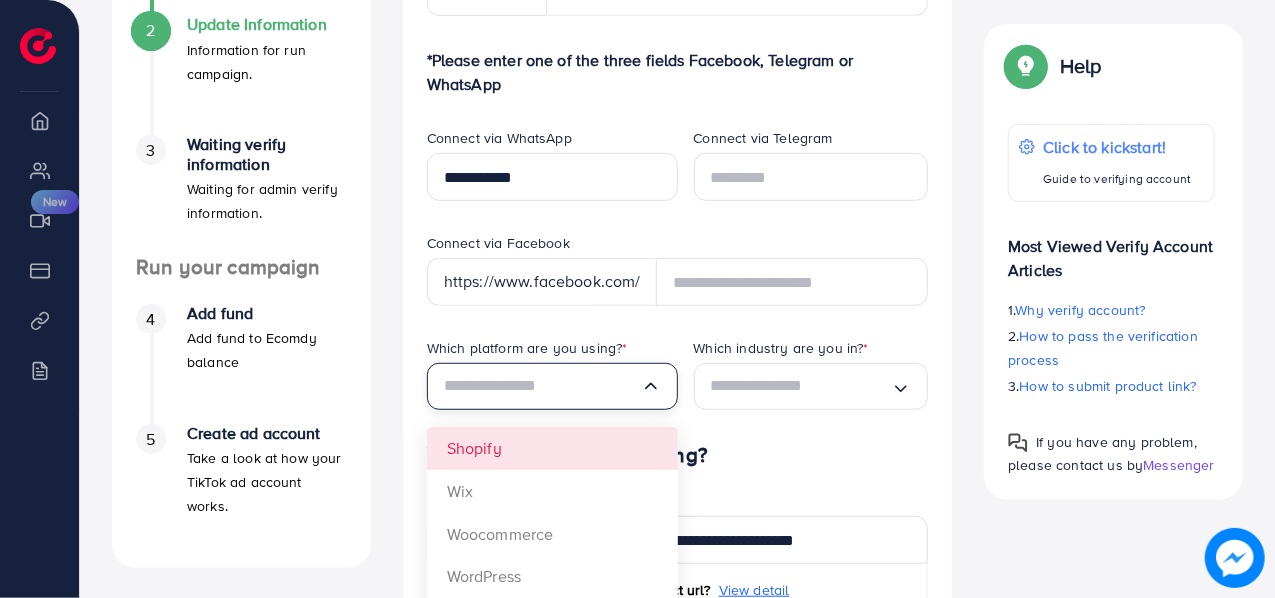 click on "**********" at bounding box center (678, 431) 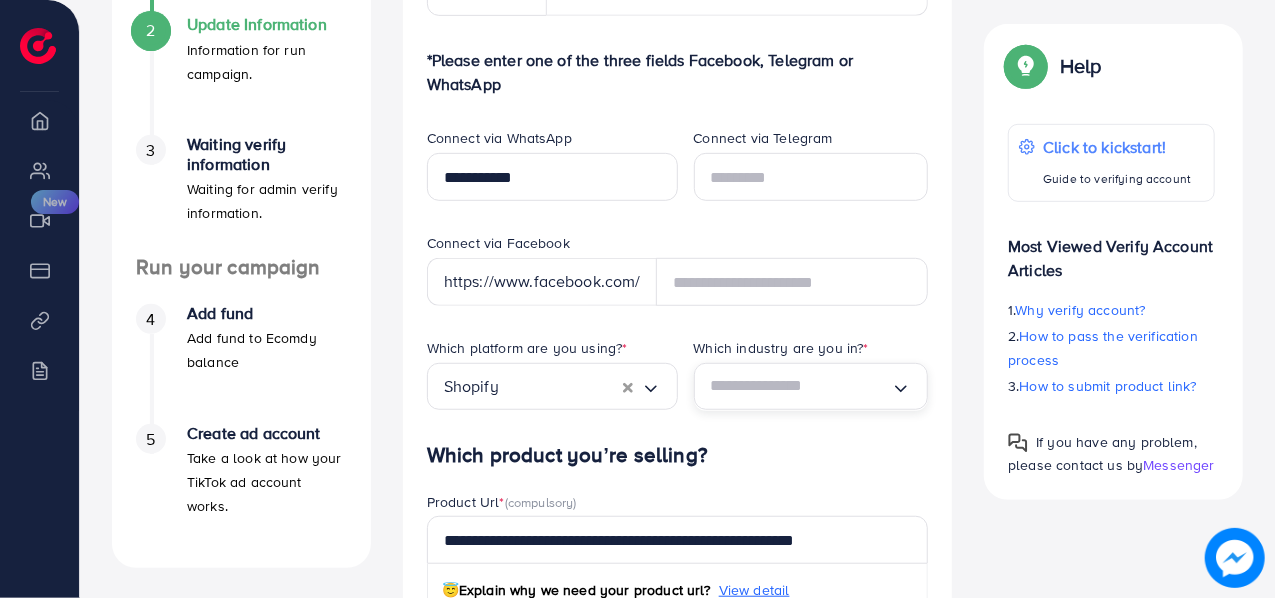 click at bounding box center (801, 386) 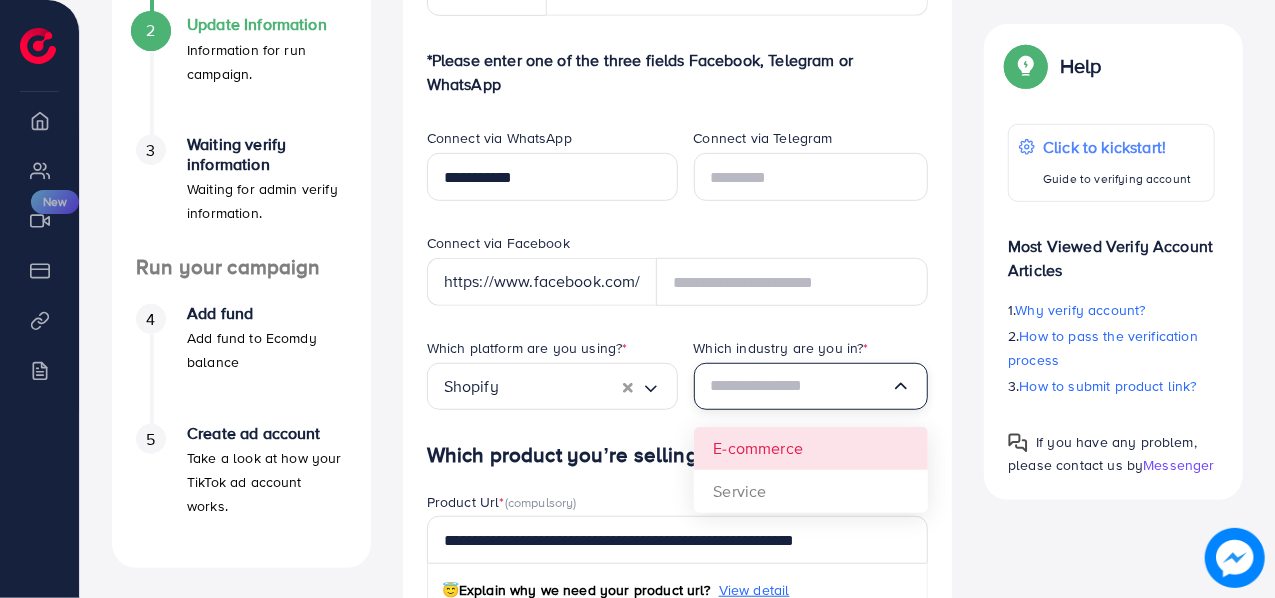 click on "Which platform are you using?  *
Shopify
Loading...      Which industry are you in?  *           Loading...
E-commerce
Service" at bounding box center [678, 390] 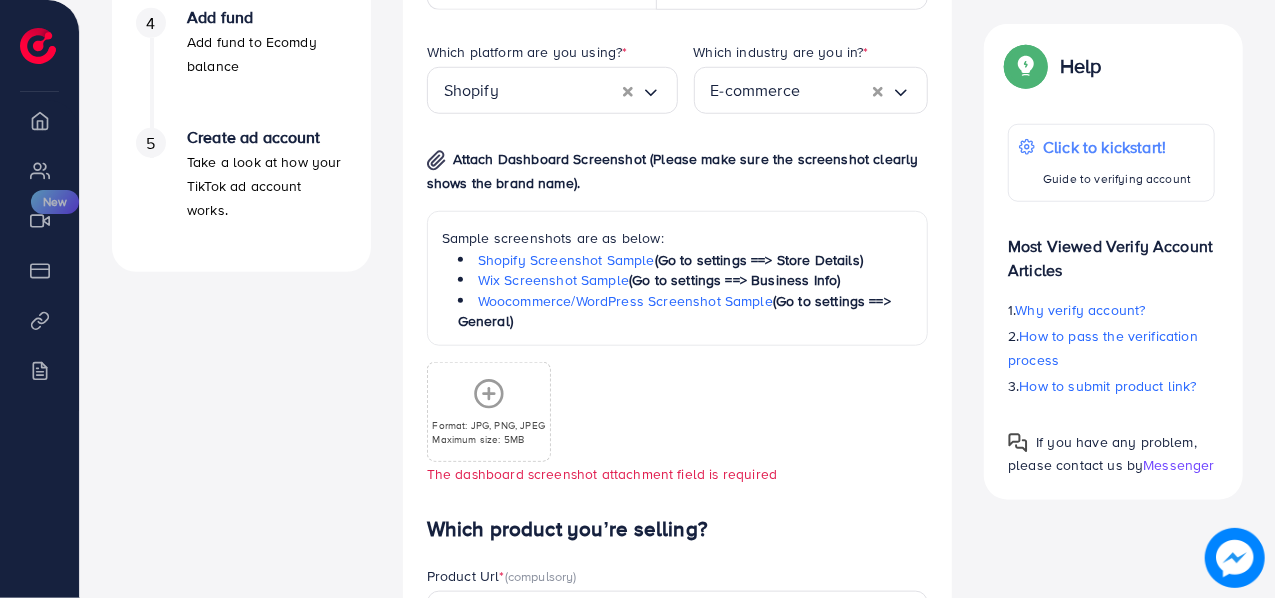 scroll, scrollTop: 819, scrollLeft: 0, axis: vertical 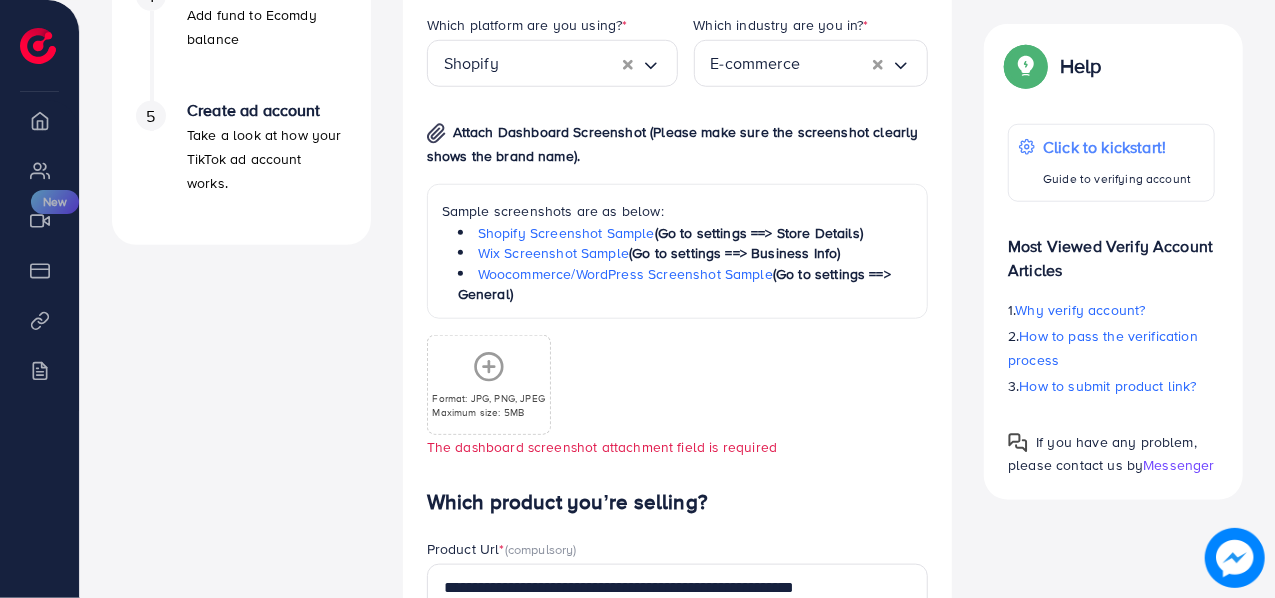 click 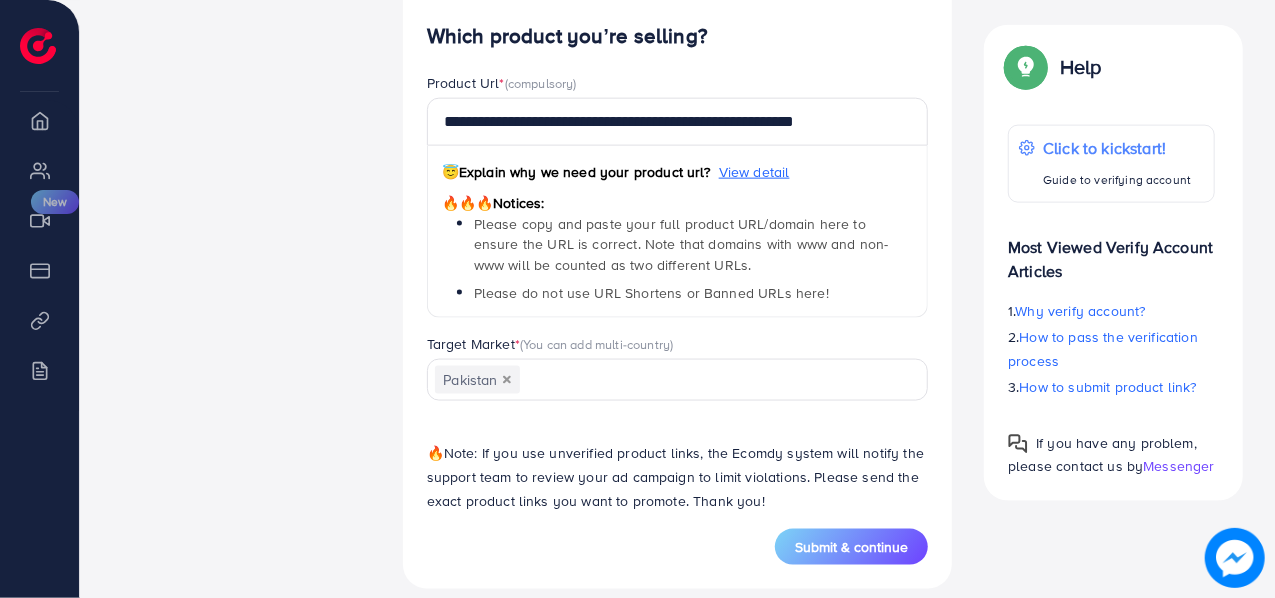 scroll, scrollTop: 1282, scrollLeft: 0, axis: vertical 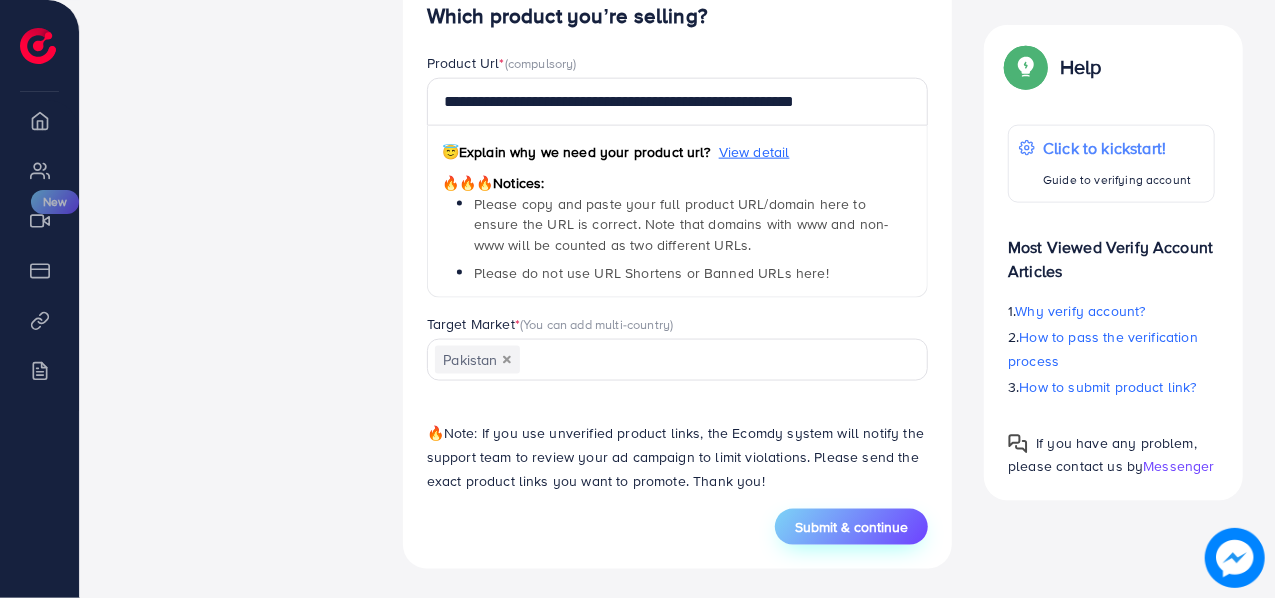 click on "Submit & continue" at bounding box center [851, 527] 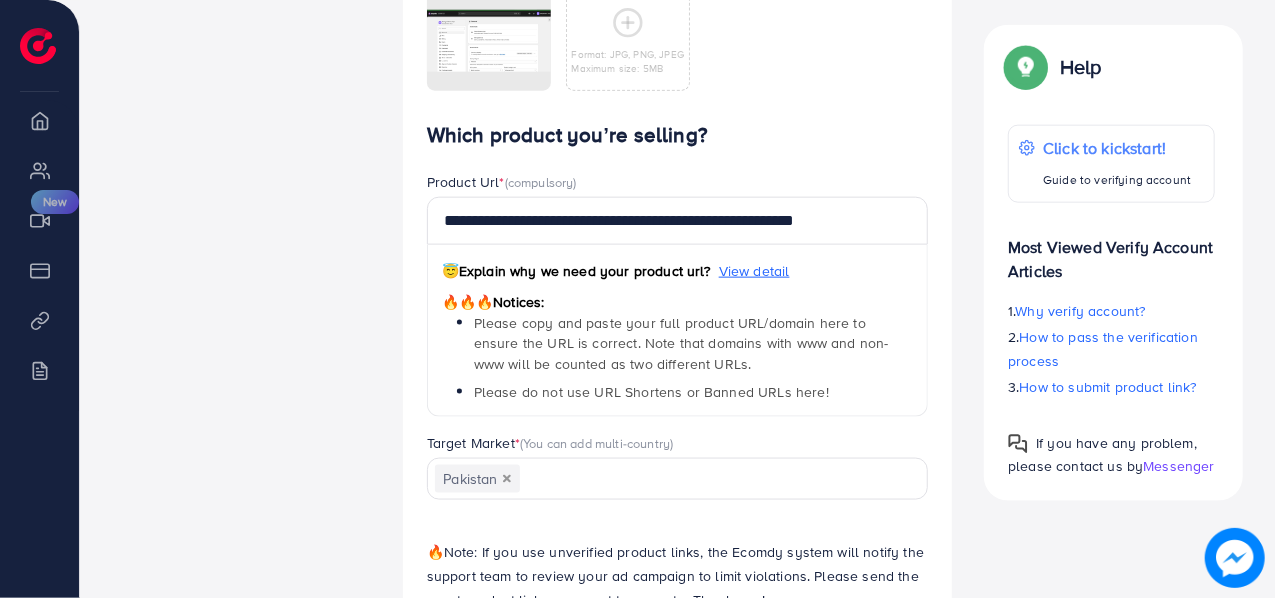 scroll, scrollTop: 1211, scrollLeft: 0, axis: vertical 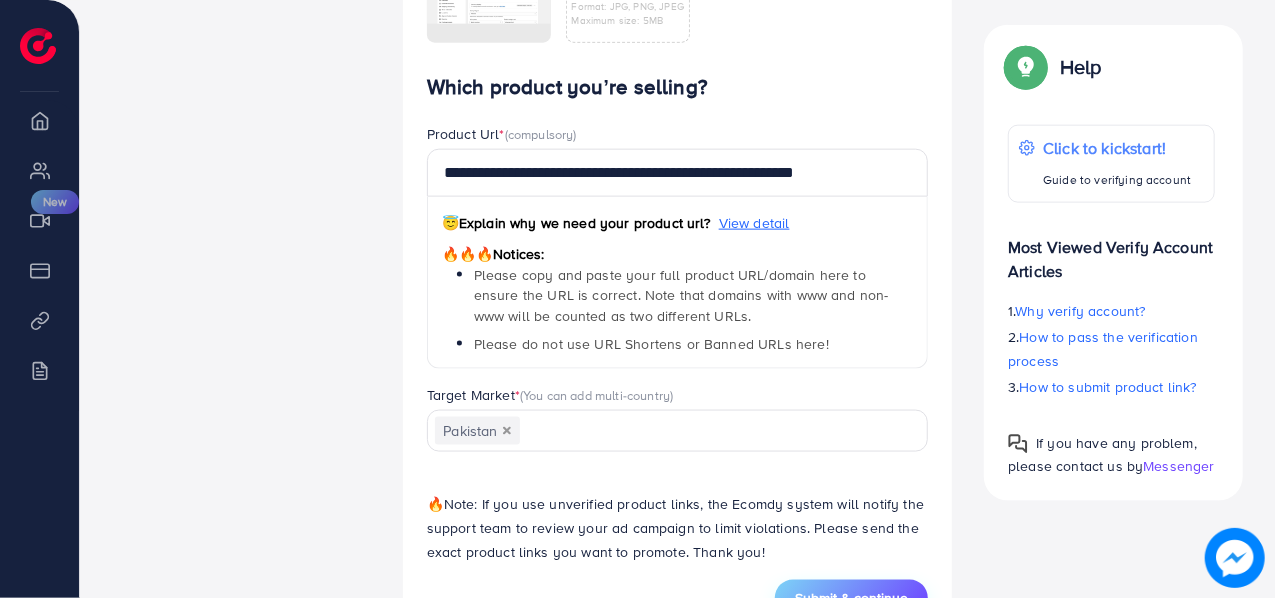 click on "Submit & continue" at bounding box center [851, 598] 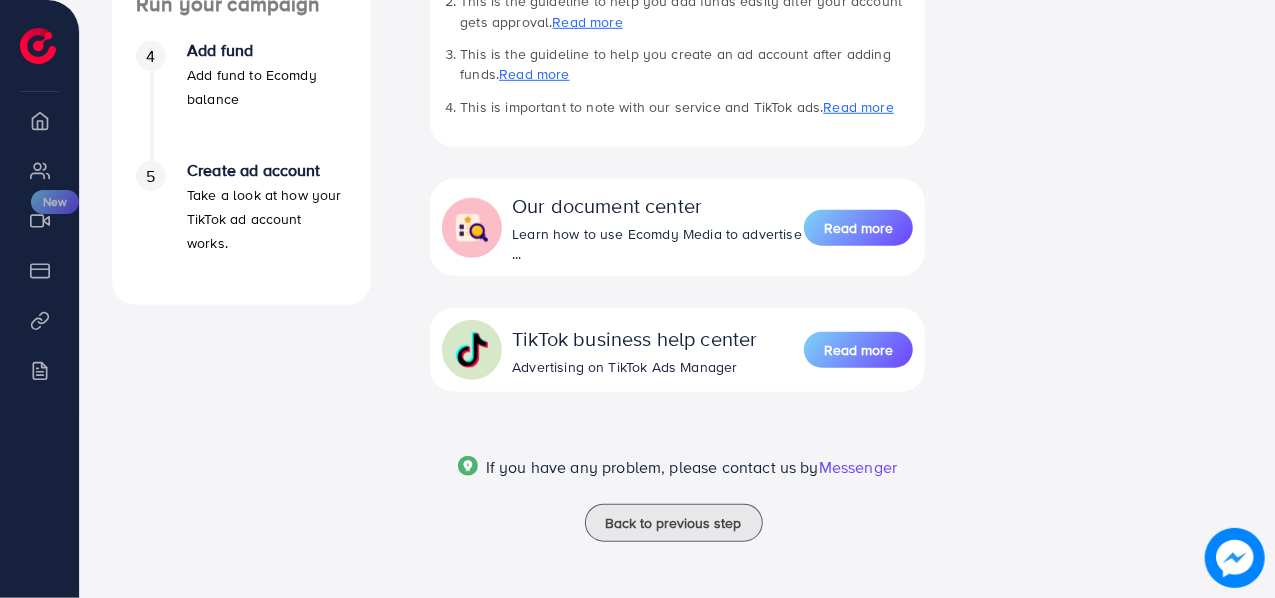 scroll, scrollTop: 0, scrollLeft: 0, axis: both 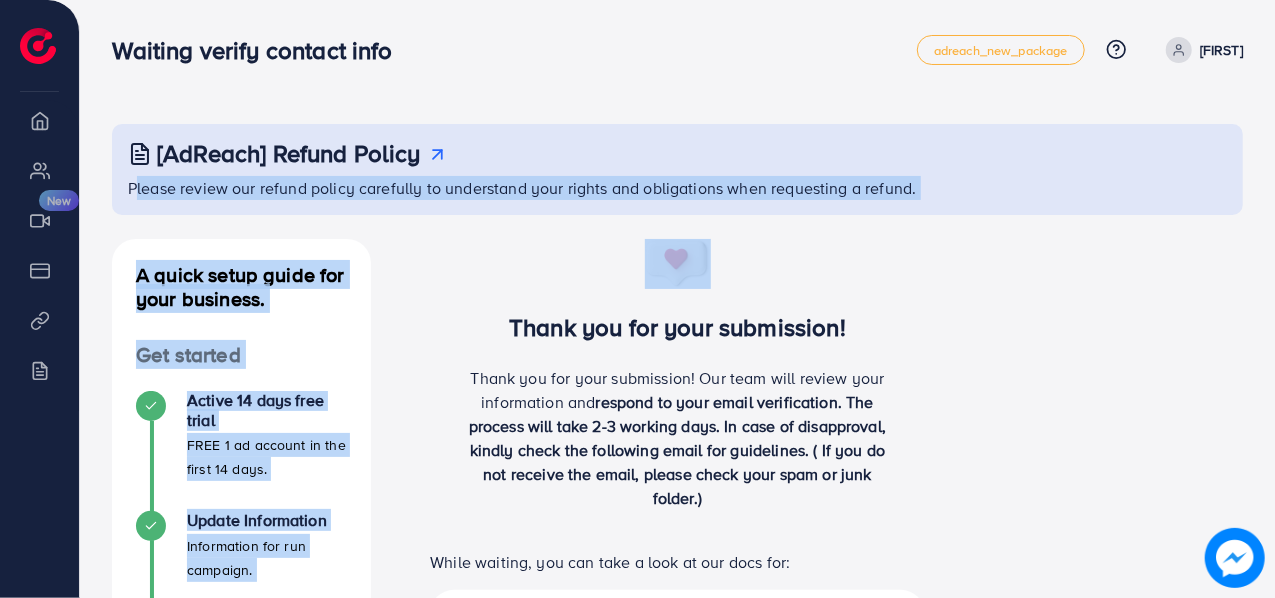 drag, startPoint x: 1273, startPoint y: 121, endPoint x: 1268, endPoint y: 237, distance: 116.10771 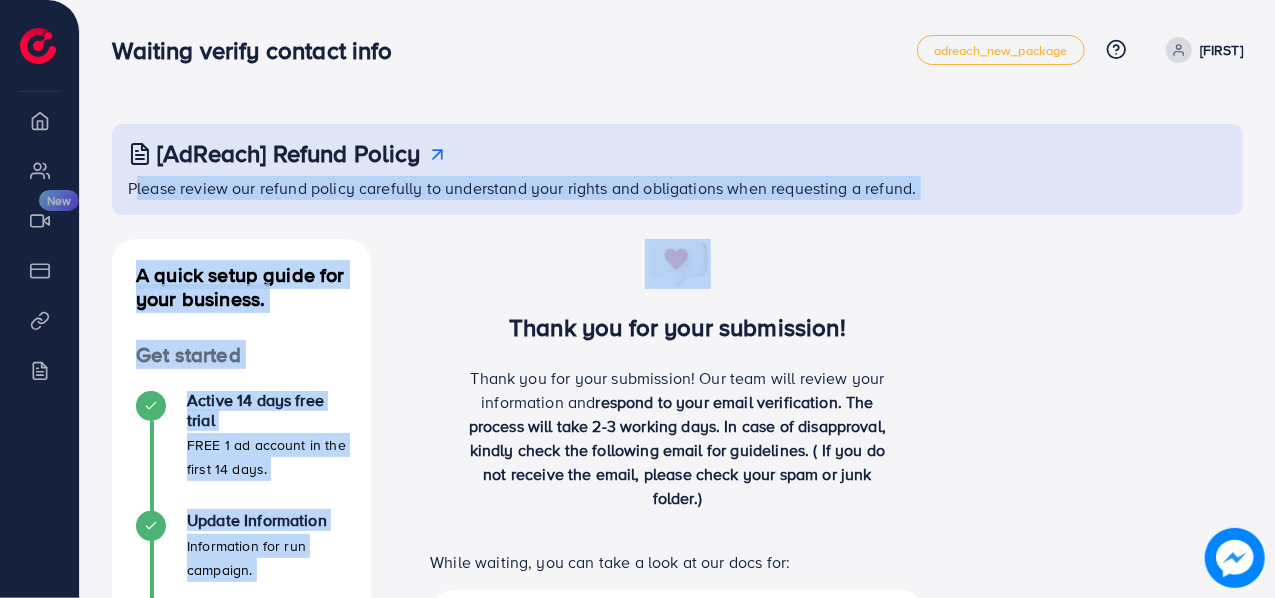 click on "[AdReach] Refund Policy   Please review our refund policy carefully to understand your rights and obligations when requesting a refund.   A quick setup guide for your business.   Get started   Active 14 days free trial   FREE 1 ad account in the first 14 days.   Update Information   Information for run campaign.   3   Waiting verify information   Waiting for admin verify information.   Run your campaign   4   Add fund   Add fund to Ecomdy balance   5   Create ad account   Take a look at how your TikTok ad account works.  A quick setup guide for your business.  Waiting verify information   Waiting for admin verify information.   Thank you for your submission!   Thank you for your submission! Our team will review your information and  respond to your email verification. The process will take 2-3 working days. In case of disapproval, kindly check the following email for guidelines. ( If you do not receive the email, please check your spam or junk folder.)   While waiting, you can take a look at our docs for:" at bounding box center [677, 678] 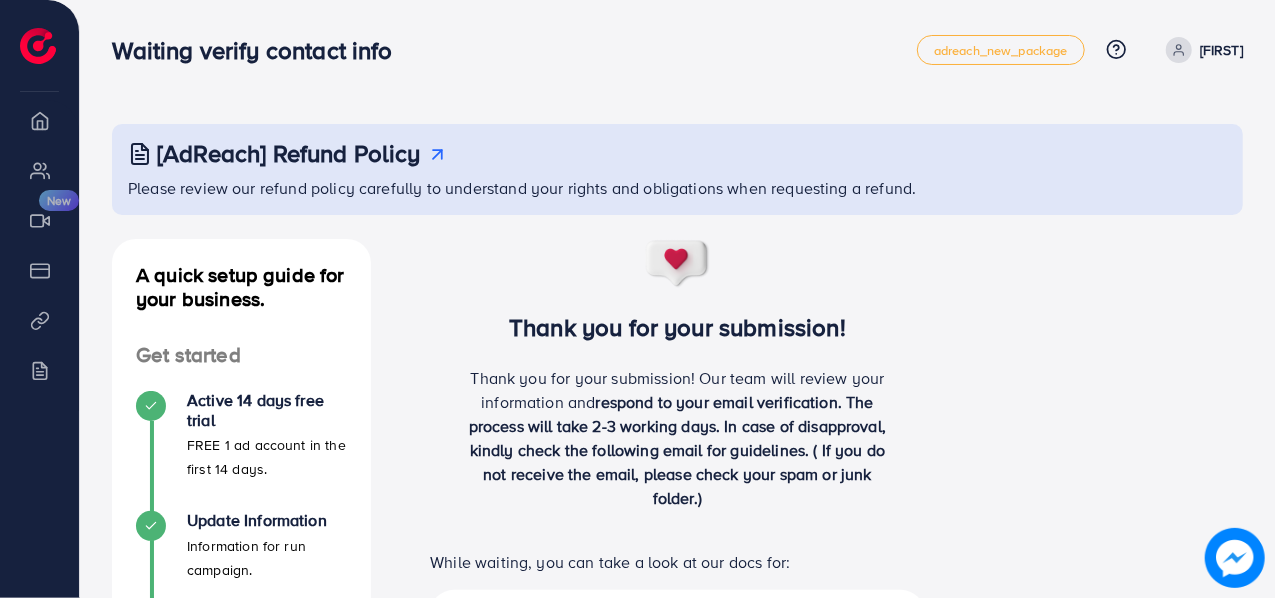 click on "A quick setup guide for your business.   Get started   Active 14 days free trial   FREE 1 ad account in the first 14 days.   Update Information   Information for run campaign.   3   Waiting verify information   Waiting for admin verify information.   Run your campaign   4   Add fund   Add fund to Ecomdy balance   5   Create ad account   Take a look at how your TikTok ad account works.  A quick setup guide for your business.  Waiting verify information   Waiting for admin verify information.   Thank you for your submission!   Thank you for your submission! Our team will review your information and  respond to your email verification. The process will take 2-3 working days. In case of disapproval, kindly check the following email for guidelines. ( If you do not receive the email, please check your spam or junk folder.)   While waiting, you can take a look at our docs for:   Docs for your next steps   Next step after verification process   Read more   Read more   Read more   Read more   Our document center" at bounding box center [677, 782] 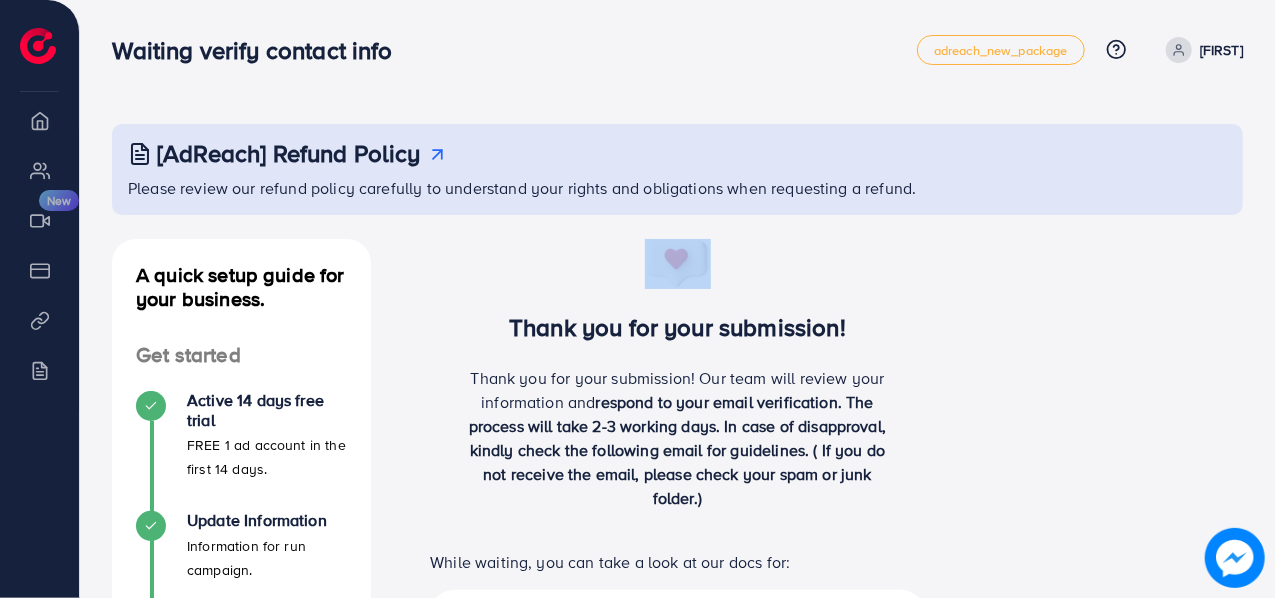click on "A quick setup guide for your business.   Get started   Active 14 days free trial   FREE 1 ad account in the first 14 days.   Update Information   Information for run campaign.   3   Waiting verify information   Waiting for admin verify information.   Run your campaign   4   Add fund   Add fund to Ecomdy balance   5   Create ad account   Take a look at how your TikTok ad account works.  A quick setup guide for your business.  Waiting verify information   Waiting for admin verify information.   Thank you for your submission!   Thank you for your submission! Our team will review your information and  respond to your email verification. The process will take 2-3 working days. In case of disapproval, kindly check the following email for guidelines. ( If you do not receive the email, please check your spam or junk folder.)   While waiting, you can take a look at our docs for:   Docs for your next steps   Next step after verification process   Read more   Read more   Read more   Read more   Our document center" at bounding box center (677, 782) 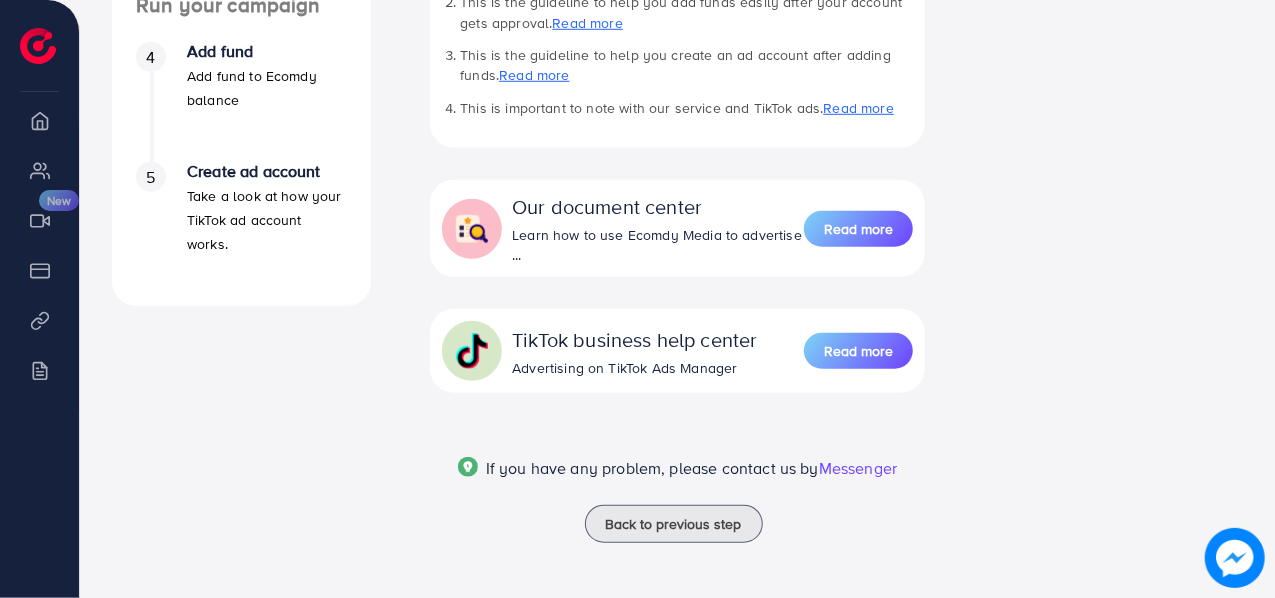scroll, scrollTop: 0, scrollLeft: 0, axis: both 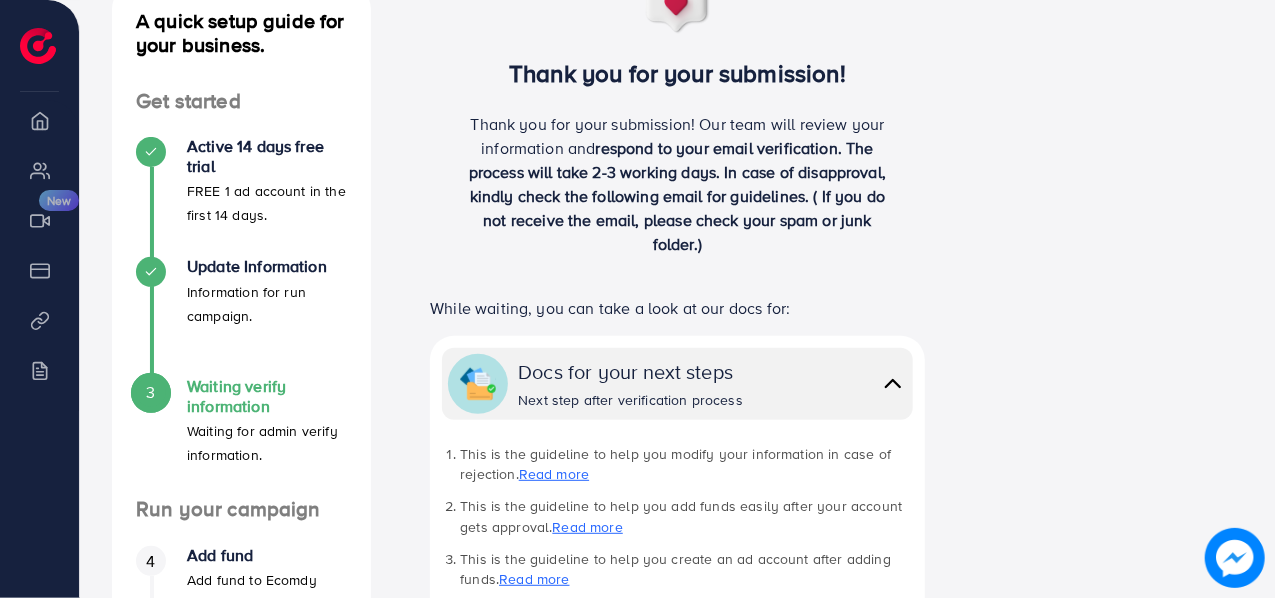 click on "A quick setup guide for your business.   Get started   Active 14 days free trial   FREE 1 ad account in the first 14 days.   Update Information   Information for run campaign.   3   Waiting verify information   Waiting for admin verify information.   Run your campaign   4   Add fund   Add fund to Ecomdy balance   5   Create ad account   Take a look at how your TikTok ad account works.  A quick setup guide for your business.  Waiting verify information   Waiting for admin verify information.   Thank you for your submission!   Thank you for your submission! Our team will review your information and  respond to your email verification. The process will take 2-3 working days. In case of disapproval, kindly check the following email for guidelines. ( If you do not receive the email, please check your spam or junk folder.)   While waiting, you can take a look at our docs for:   Docs for your next steps   Next step after verification process   Read more   Read more   Read more   Read more   Our document center" at bounding box center [677, 528] 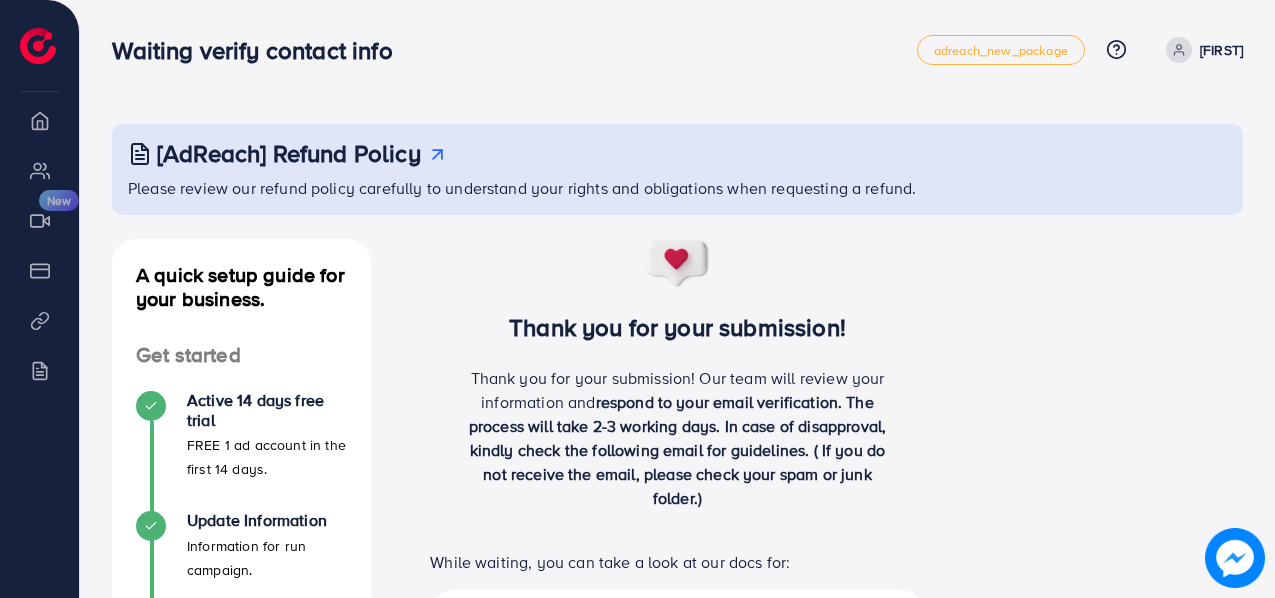 scroll, scrollTop: 0, scrollLeft: 0, axis: both 